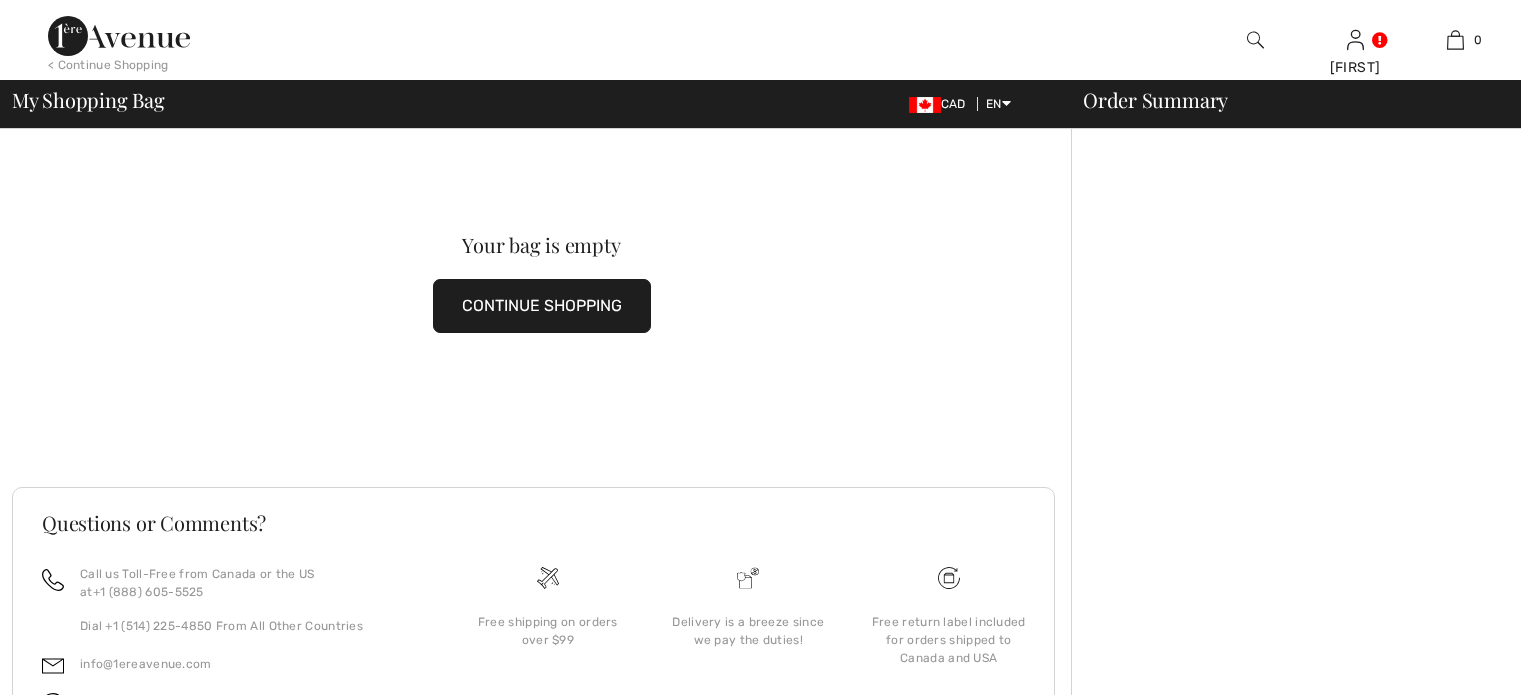 scroll, scrollTop: 0, scrollLeft: 0, axis: both 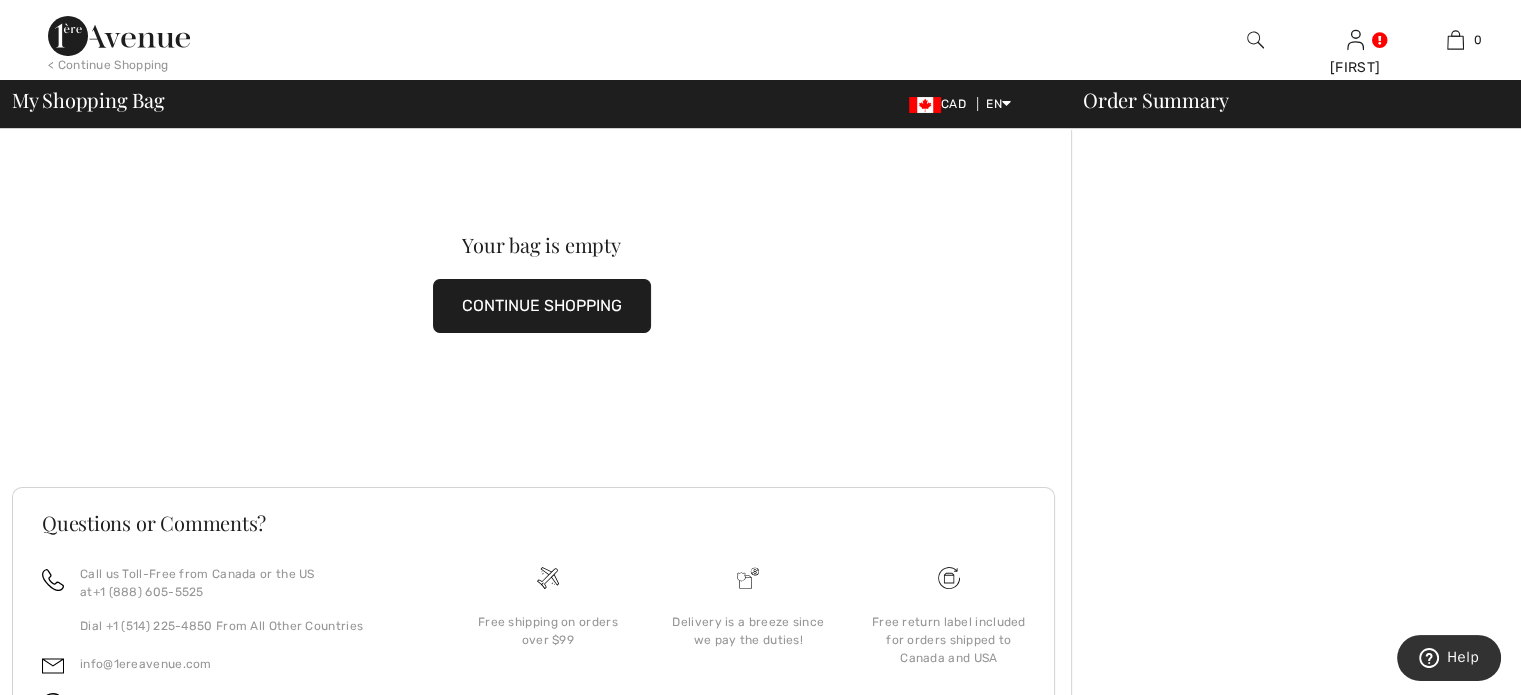 click on "CONTINUE SHOPPING" at bounding box center [542, 306] 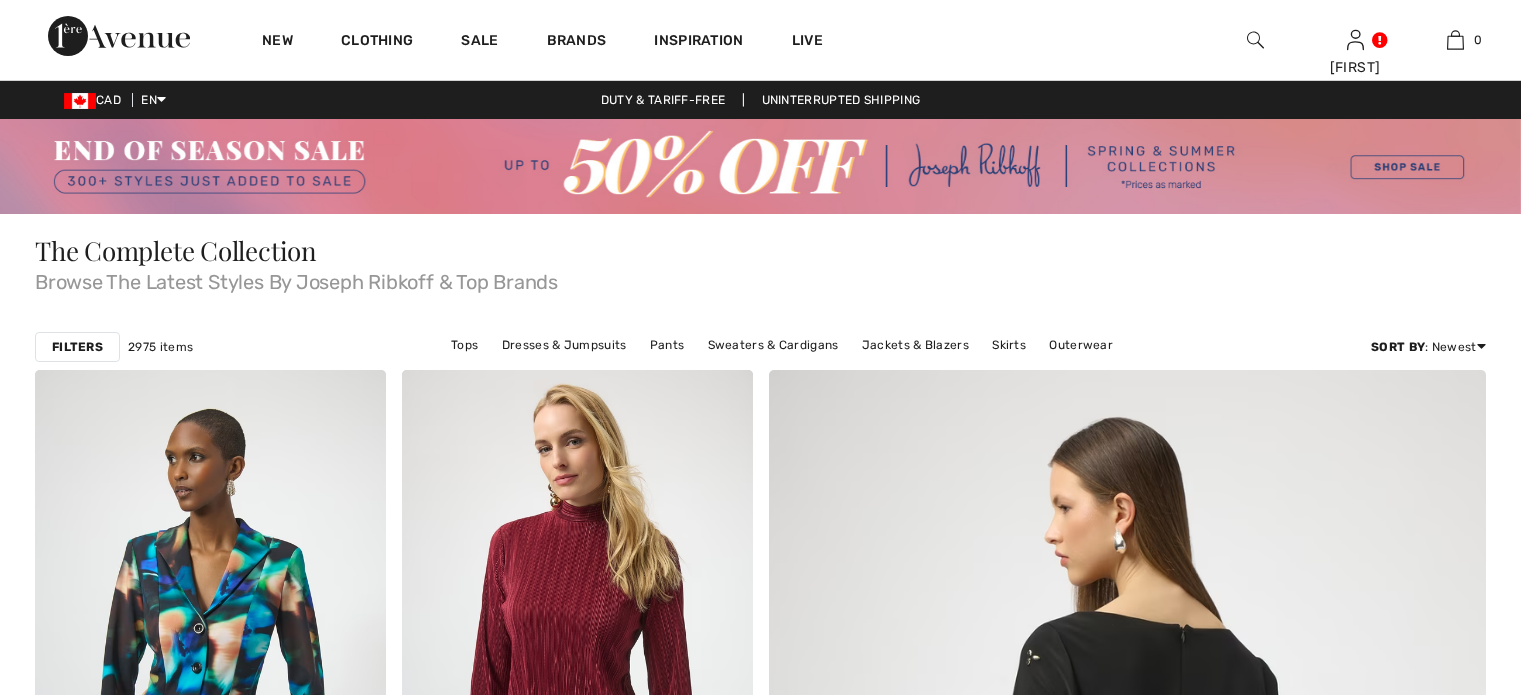 scroll, scrollTop: 200, scrollLeft: 0, axis: vertical 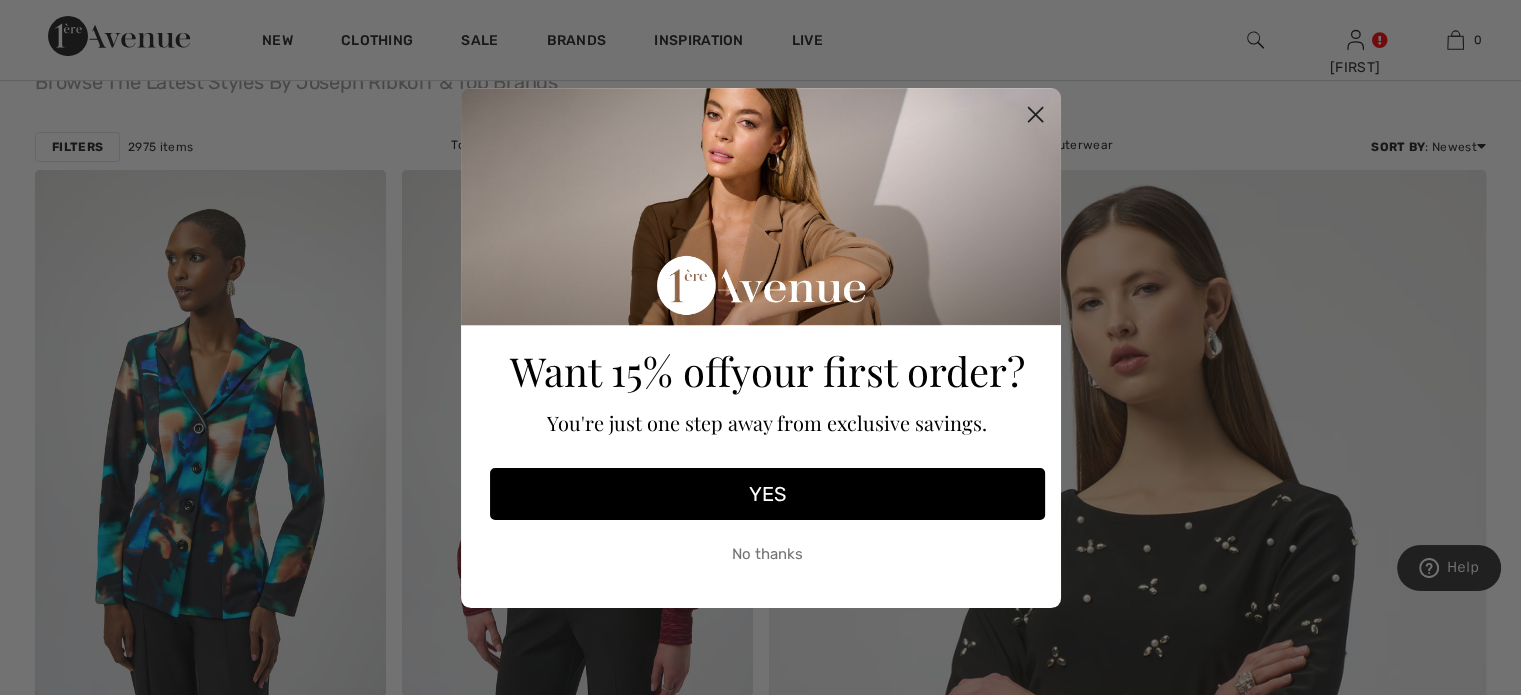click 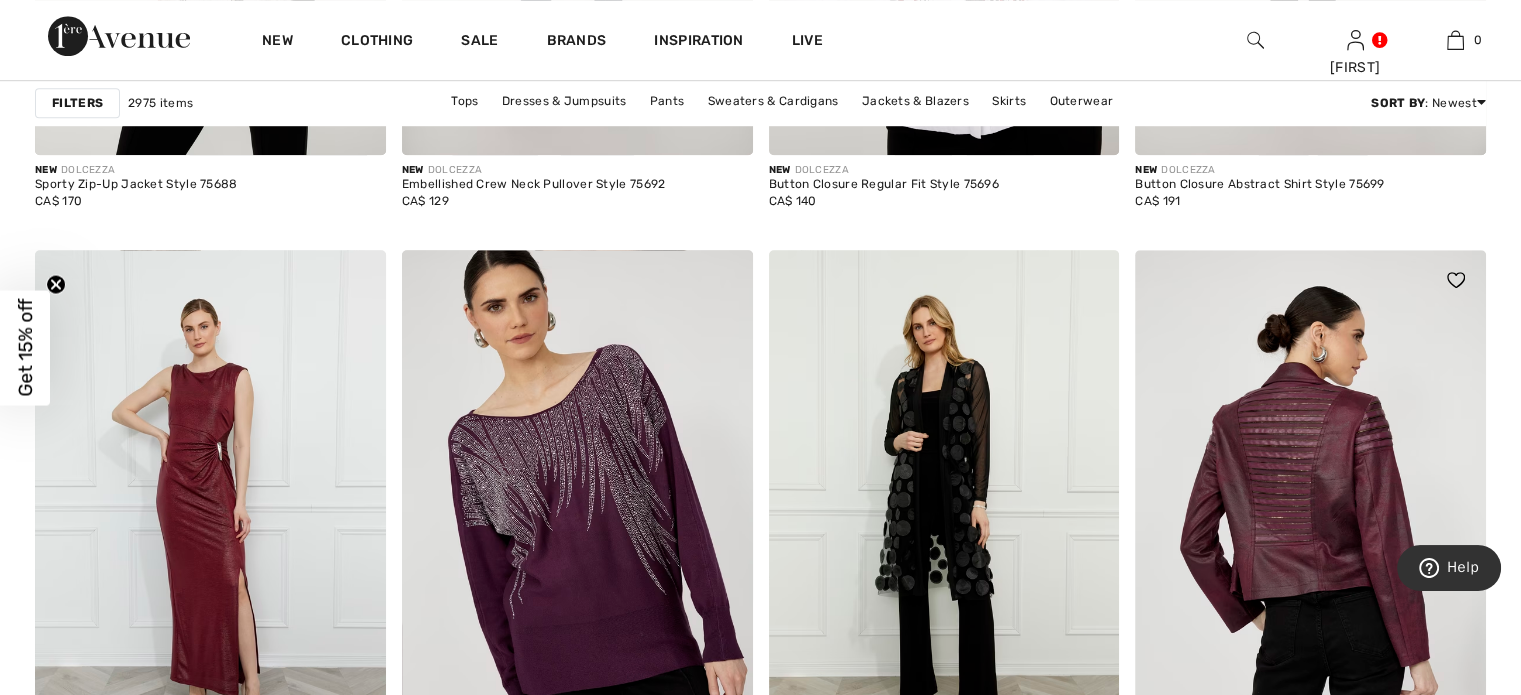 scroll, scrollTop: 9000, scrollLeft: 0, axis: vertical 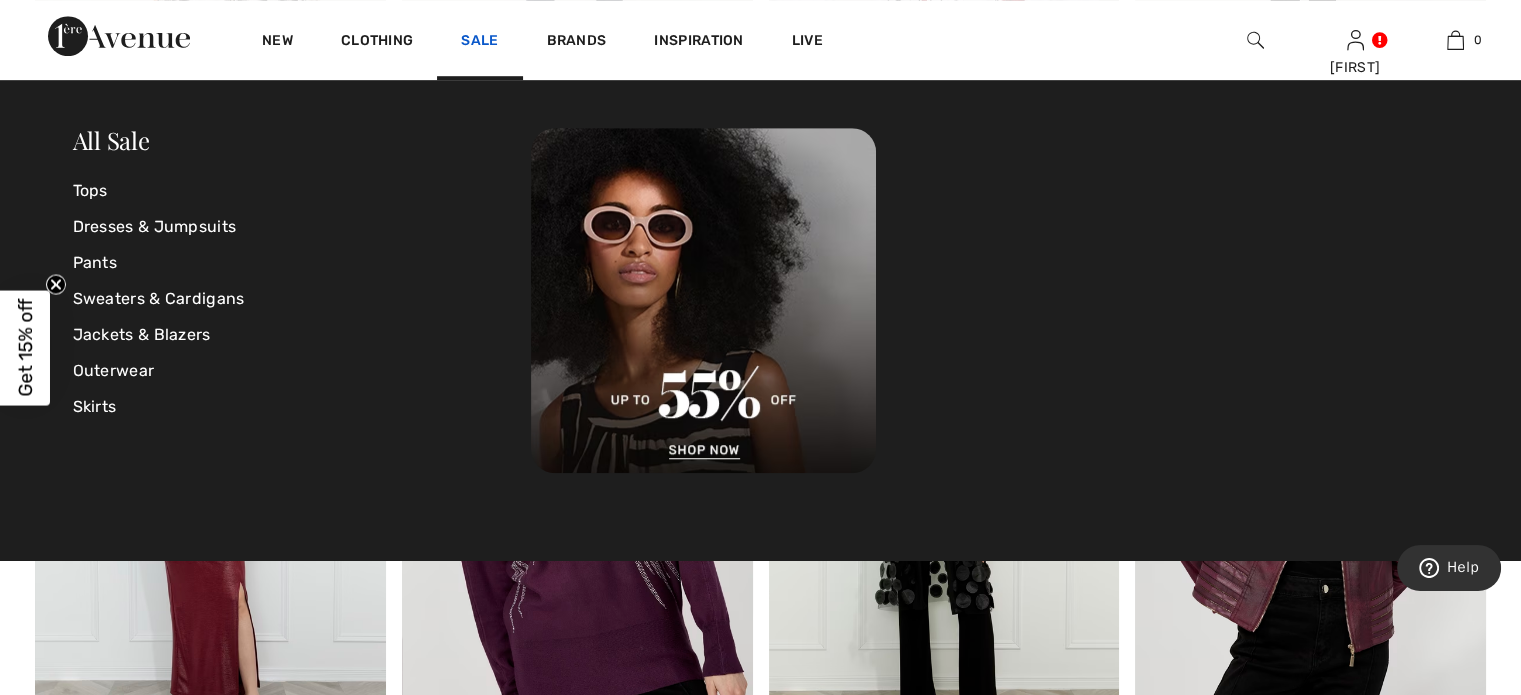 click on "Sale" at bounding box center (479, 42) 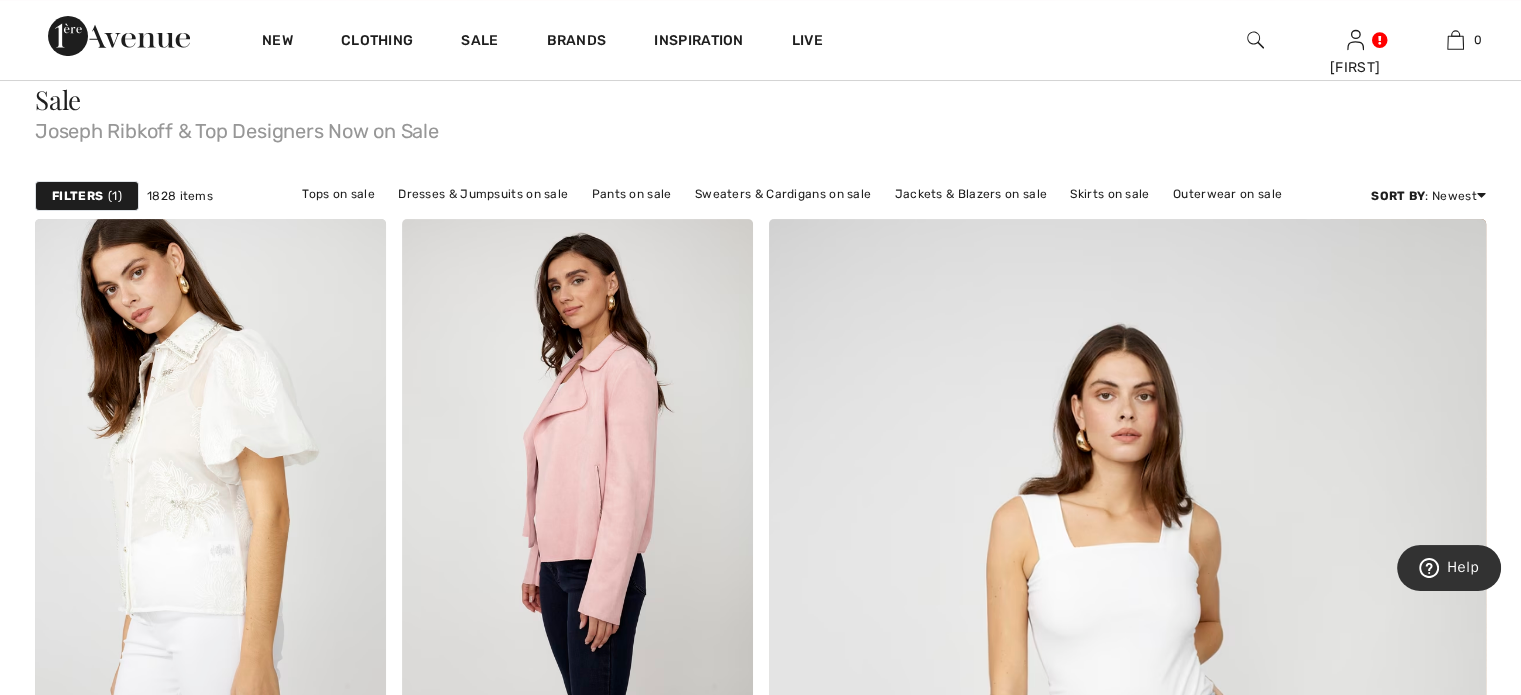 scroll, scrollTop: 0, scrollLeft: 0, axis: both 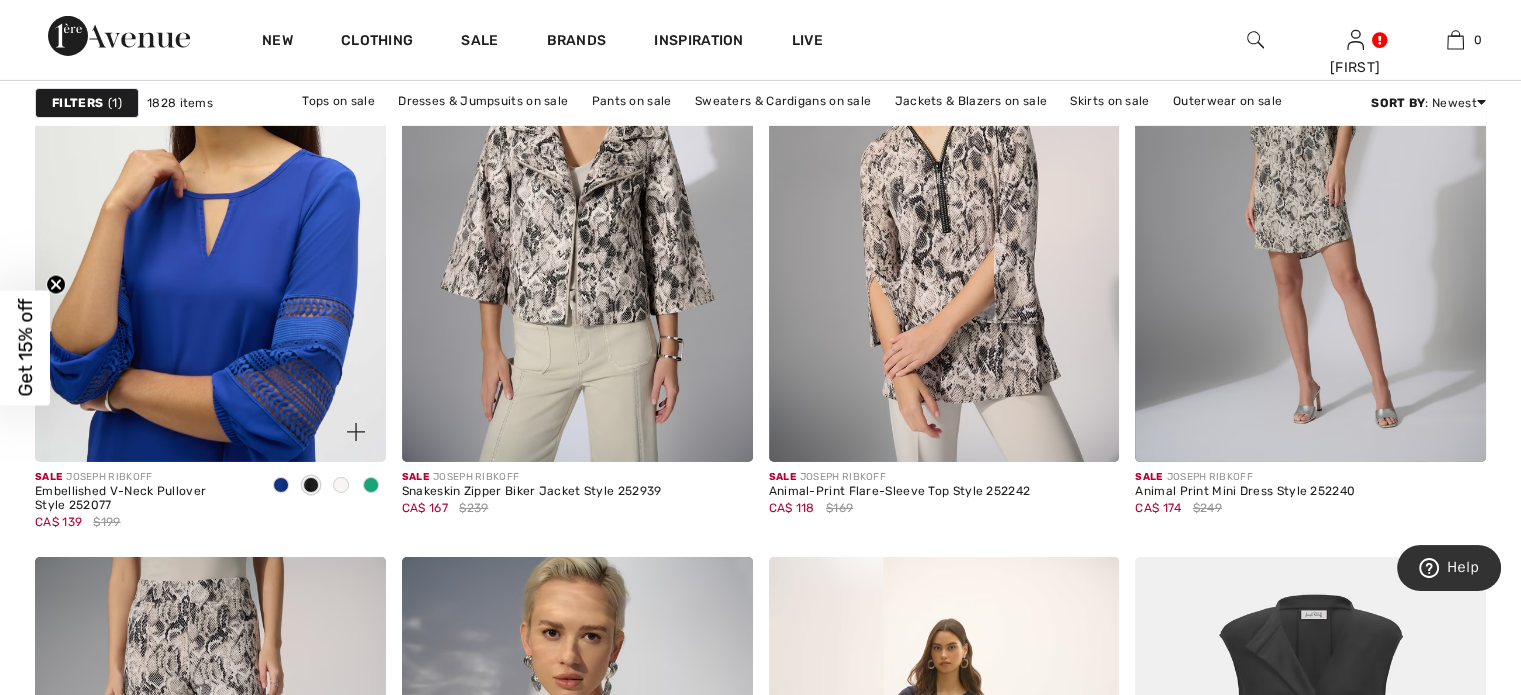 click at bounding box center (210, 199) 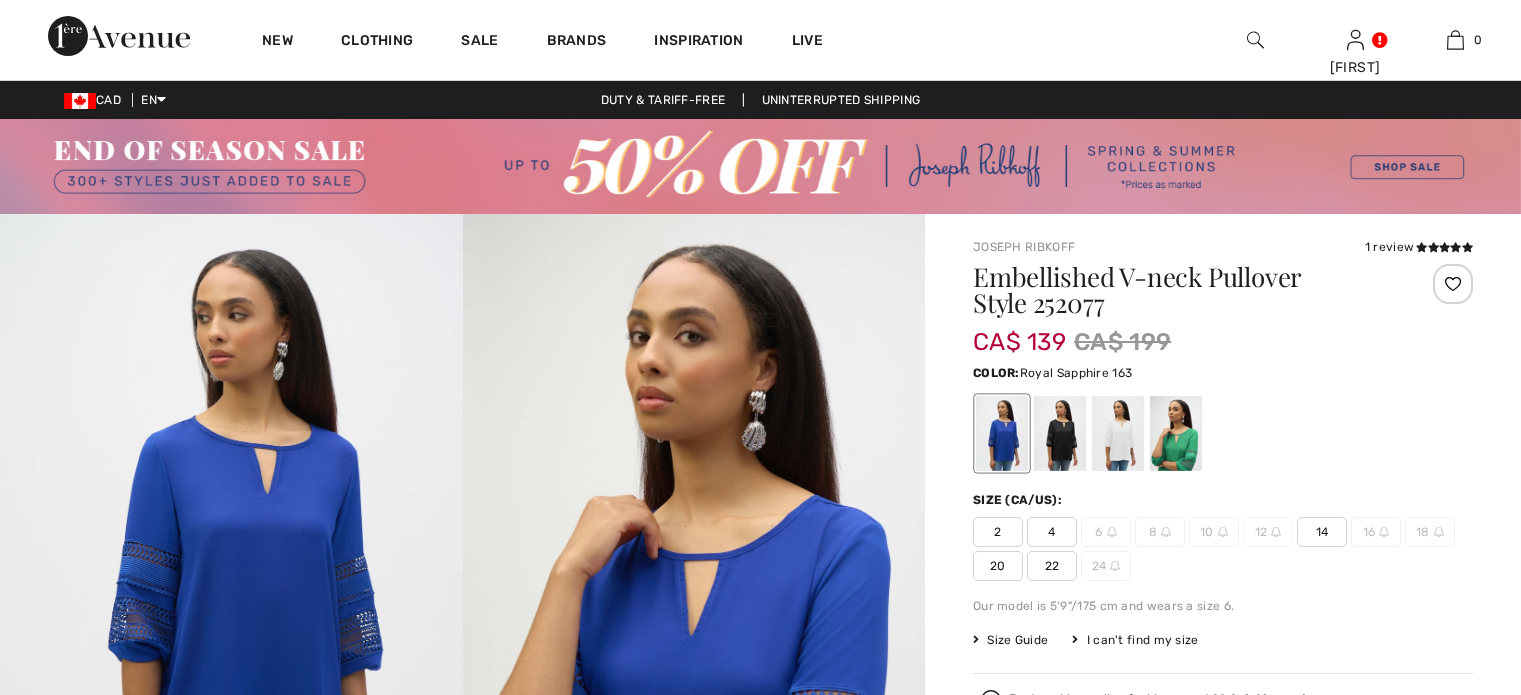 scroll, scrollTop: 0, scrollLeft: 0, axis: both 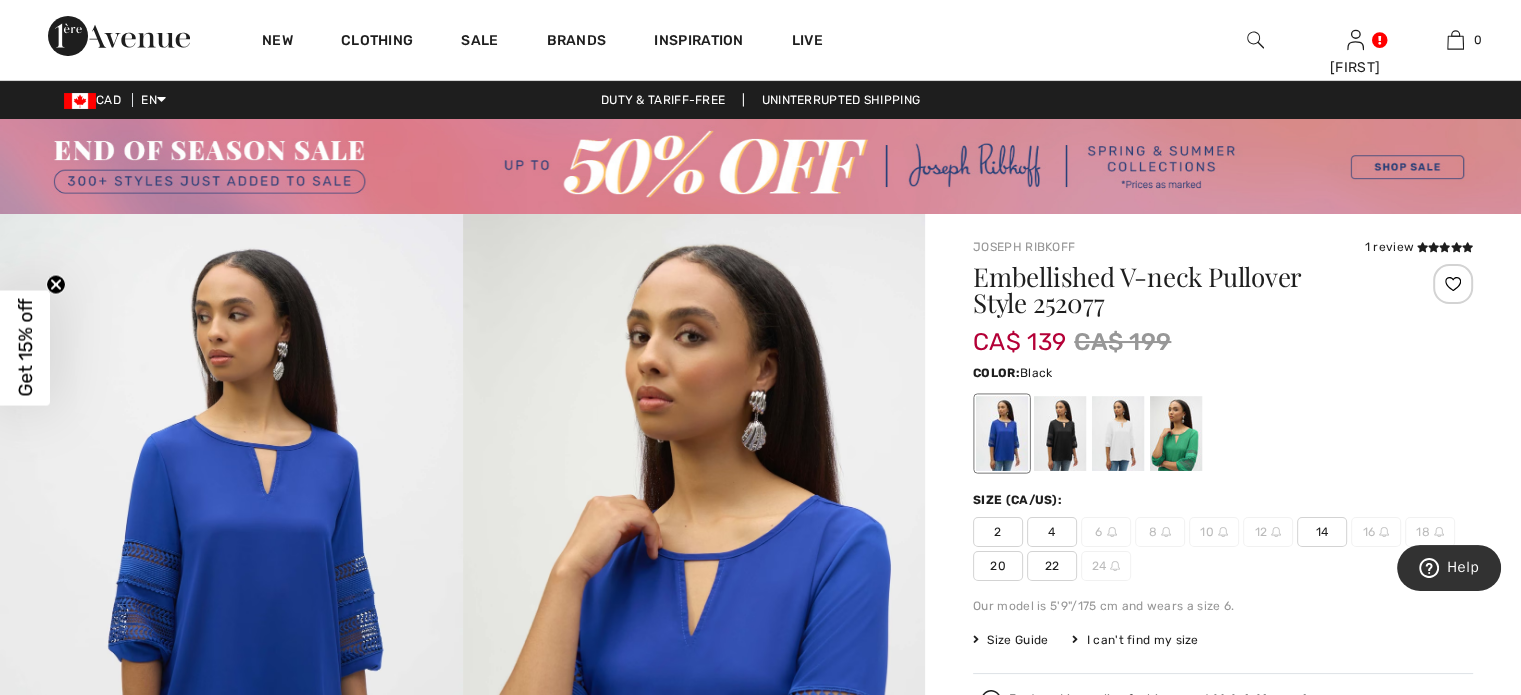 click at bounding box center [1060, 433] 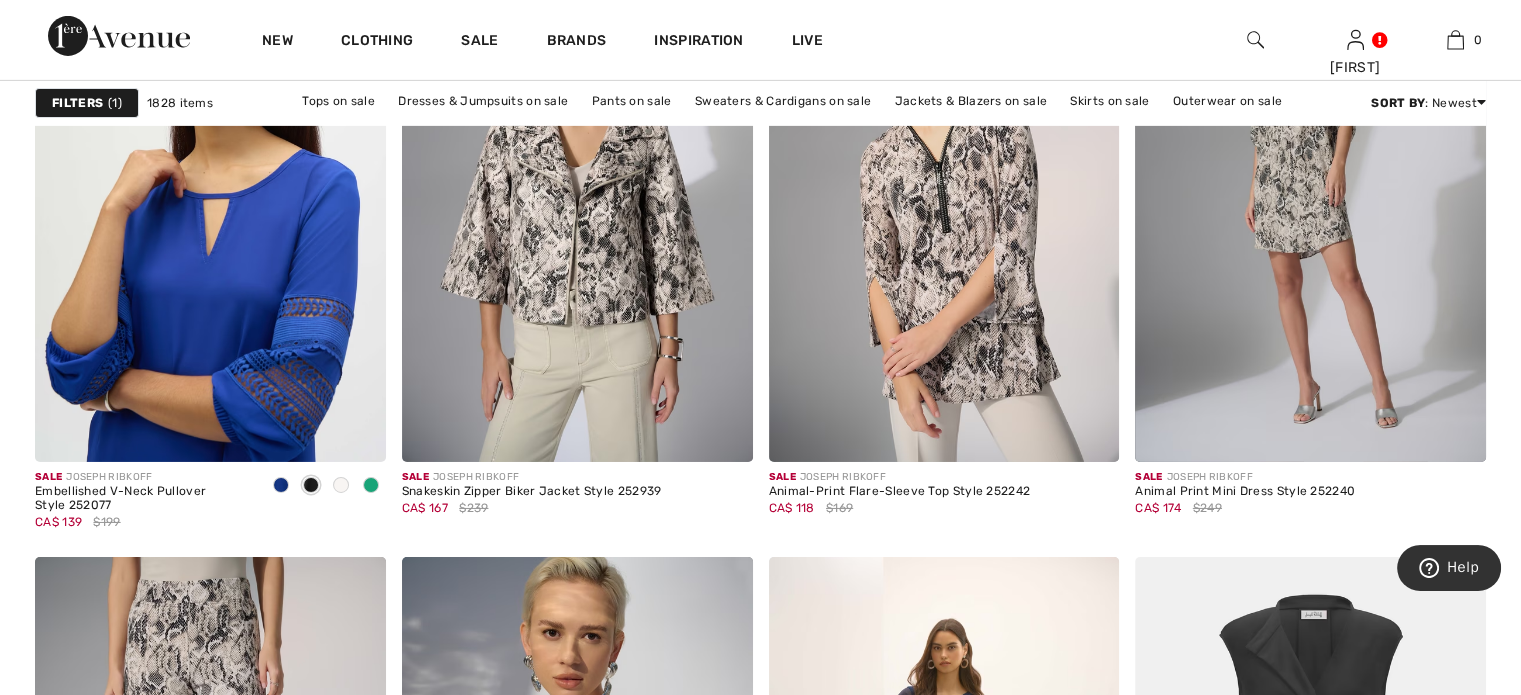 scroll, scrollTop: 6600, scrollLeft: 0, axis: vertical 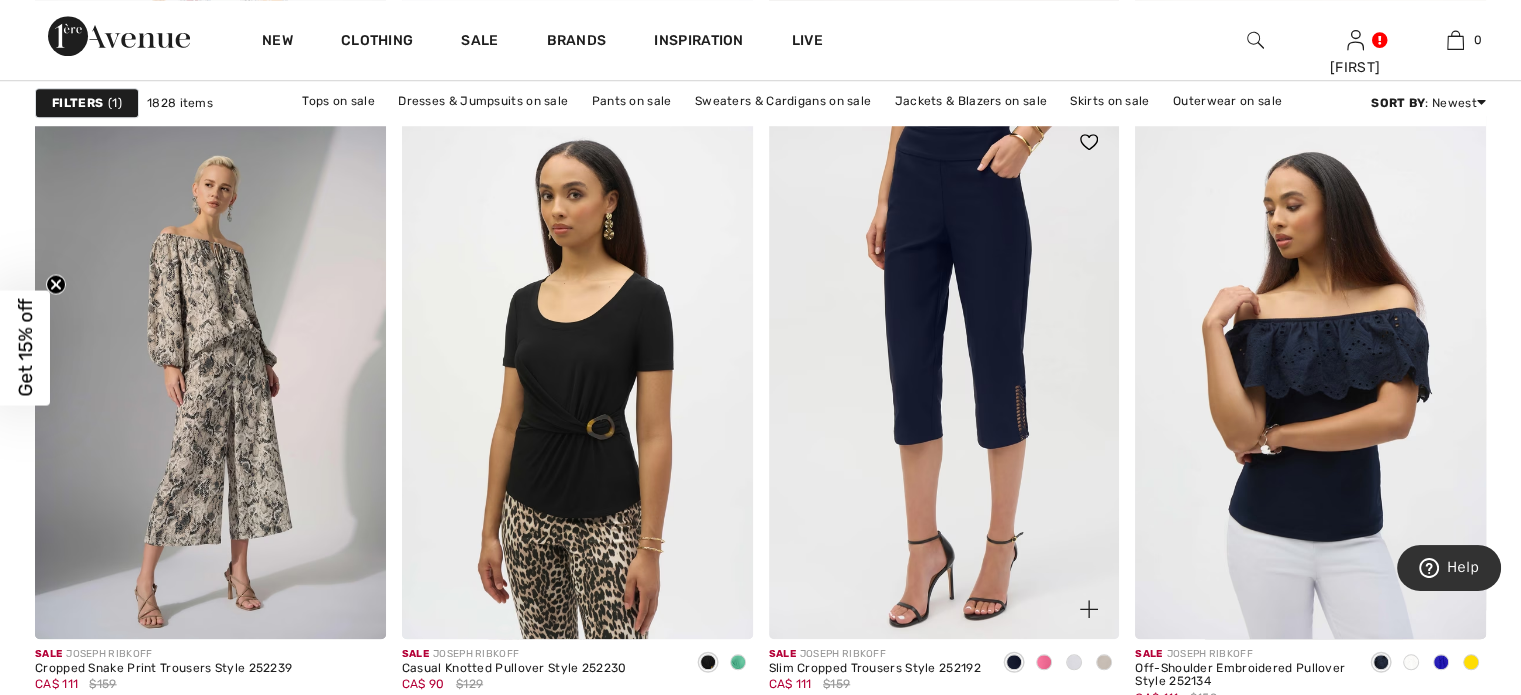 click at bounding box center [944, 375] 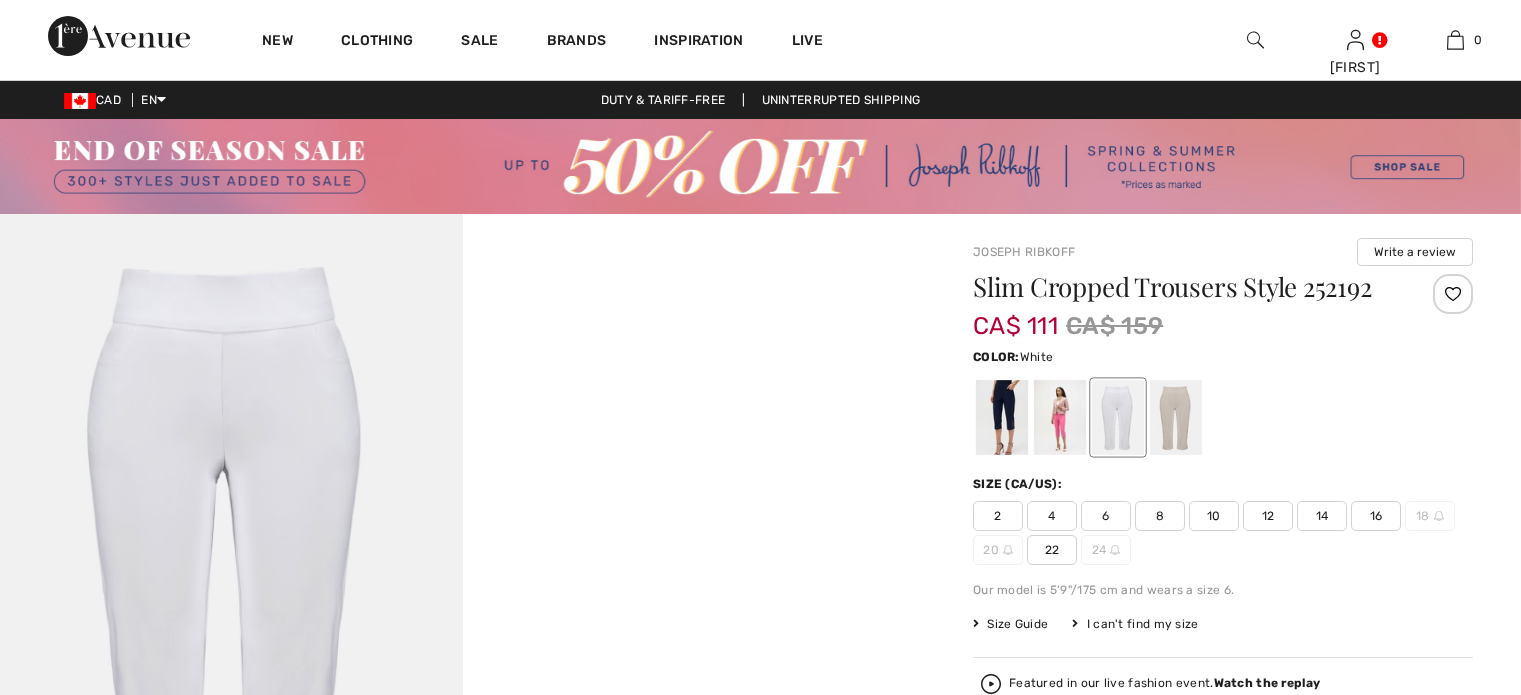 scroll, scrollTop: 0, scrollLeft: 0, axis: both 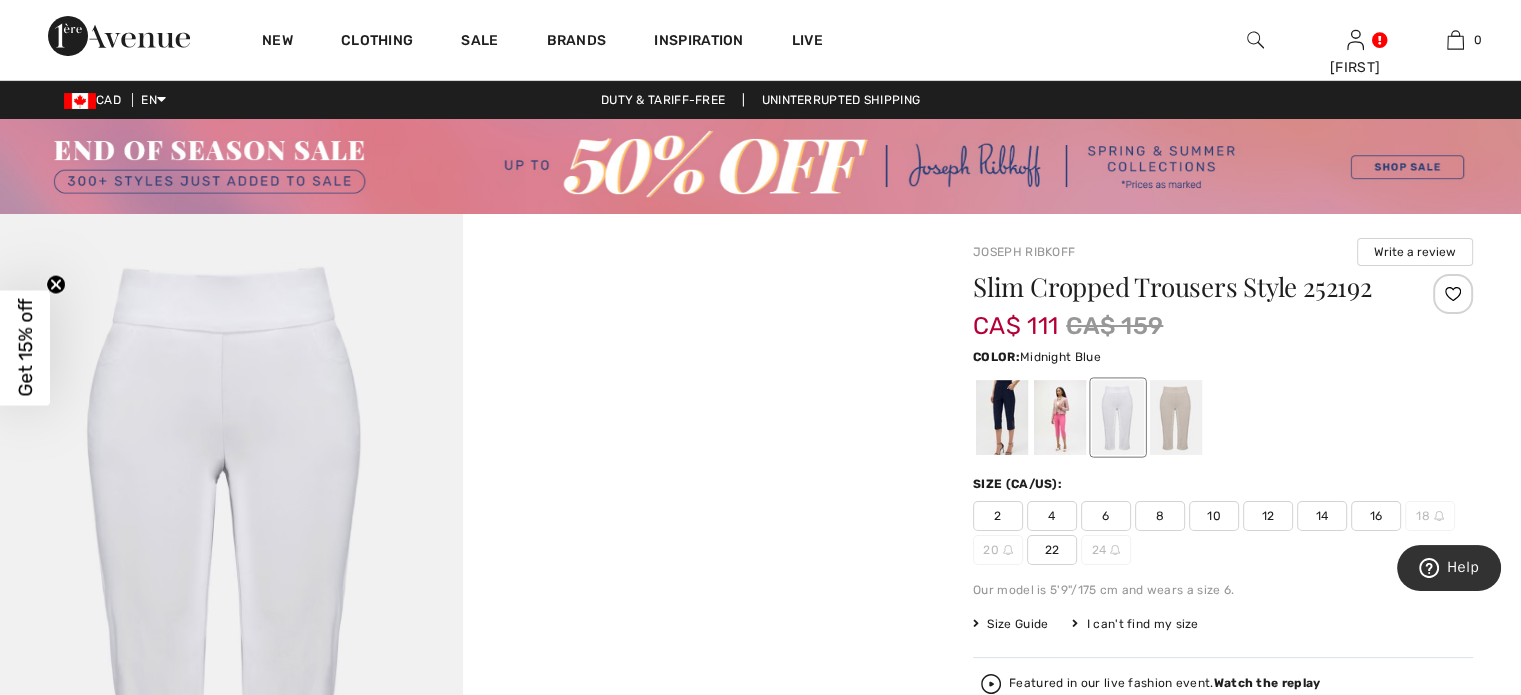 click at bounding box center [1002, 417] 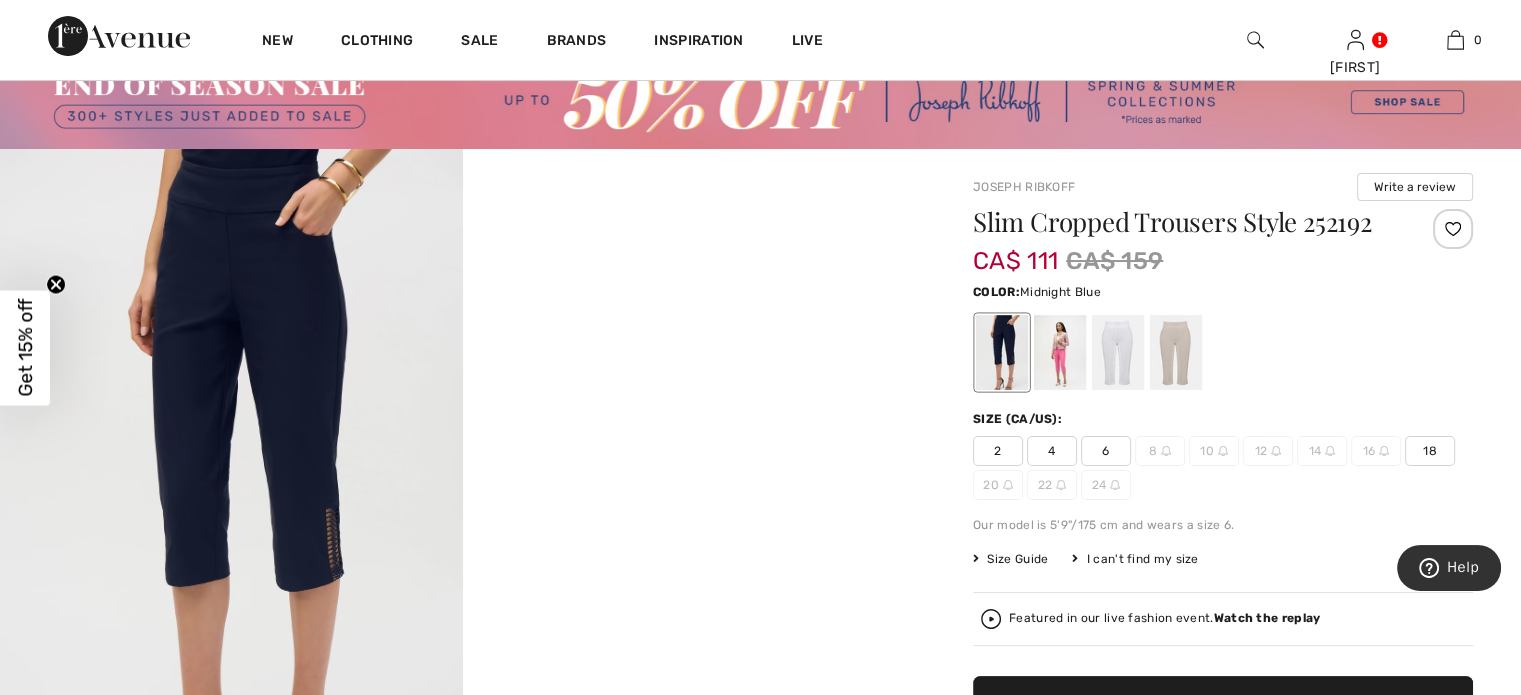 scroll, scrollTop: 100, scrollLeft: 0, axis: vertical 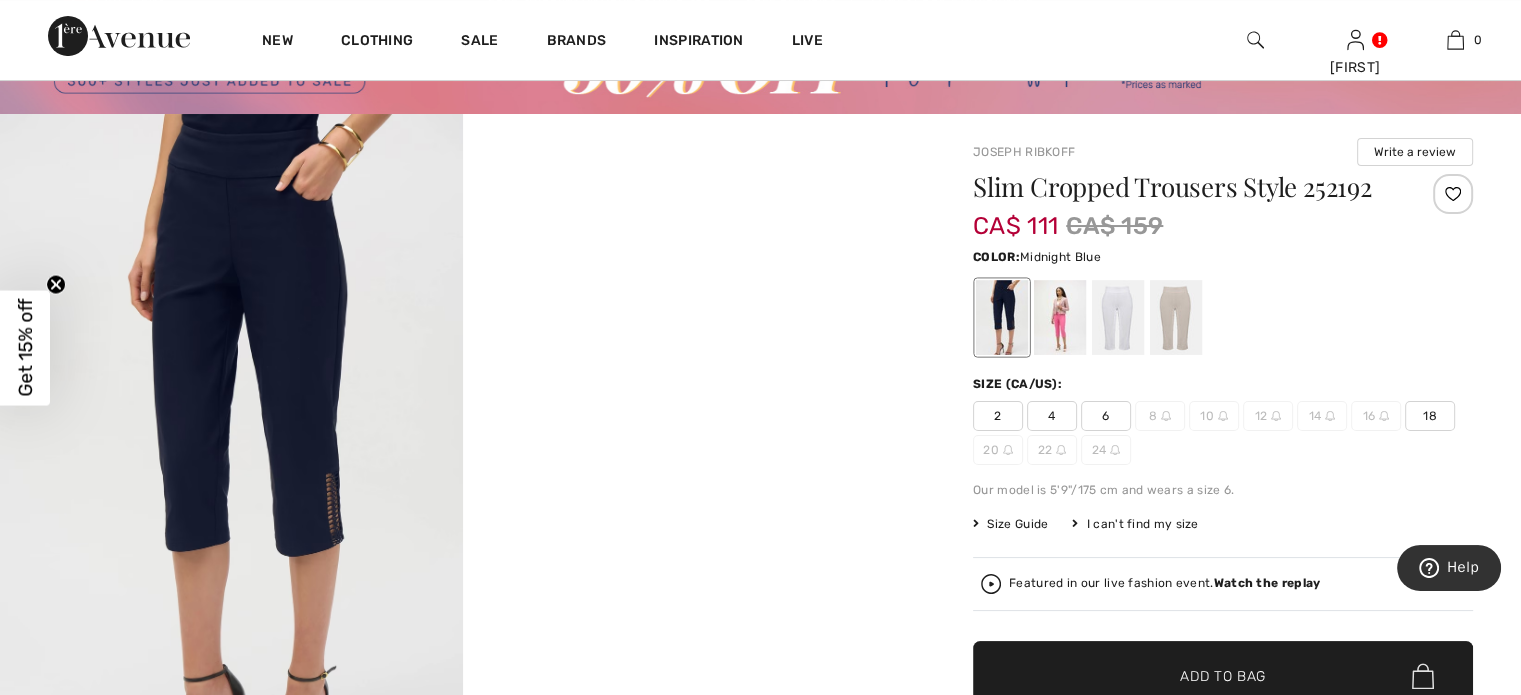 click on "18" at bounding box center [1430, 416] 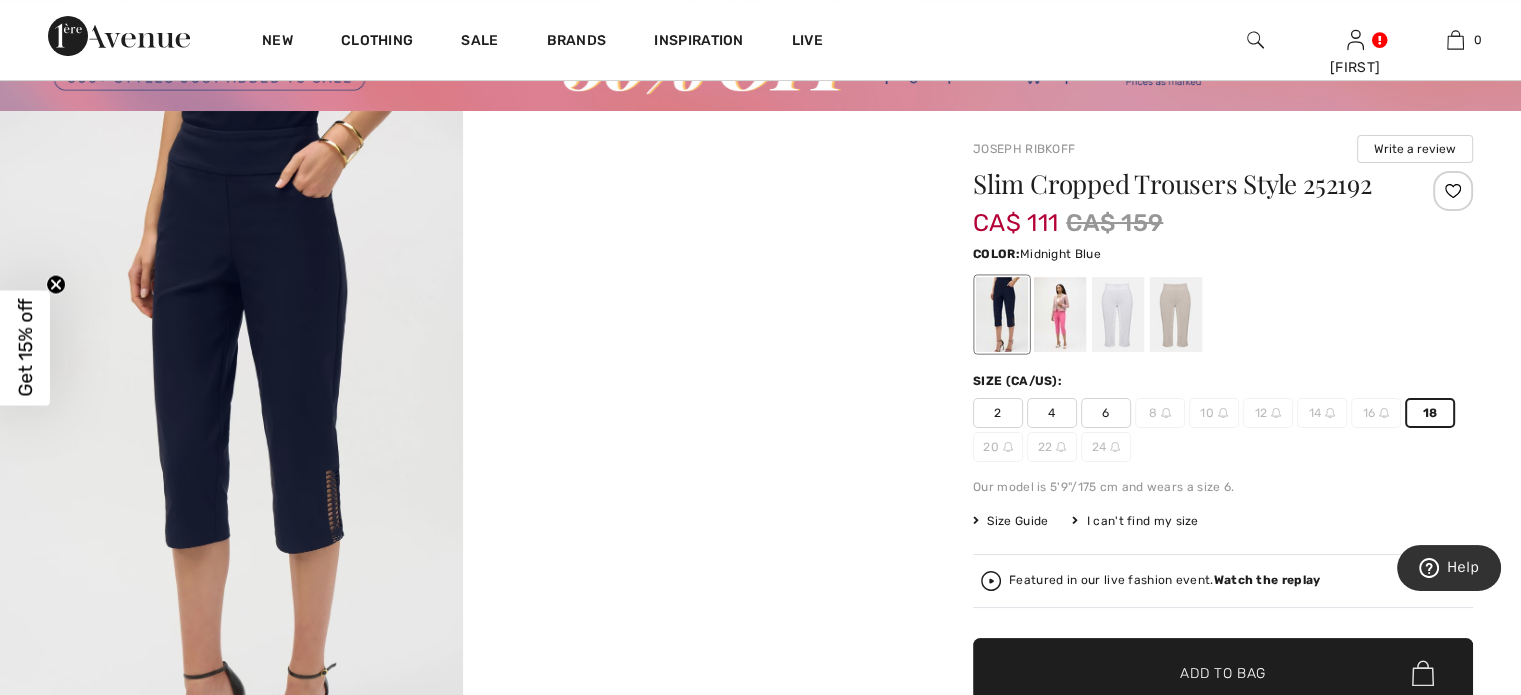 scroll, scrollTop: 0, scrollLeft: 0, axis: both 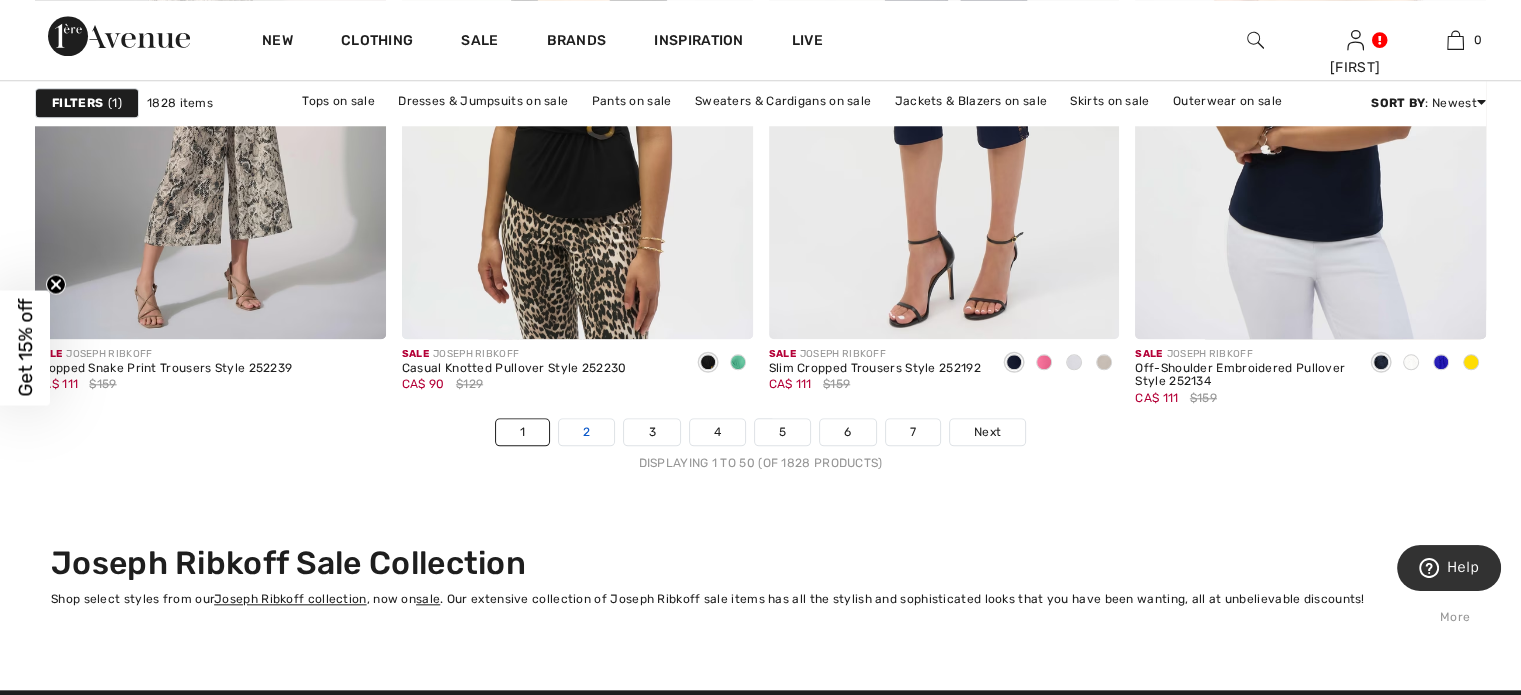 click on "2" at bounding box center [586, 432] 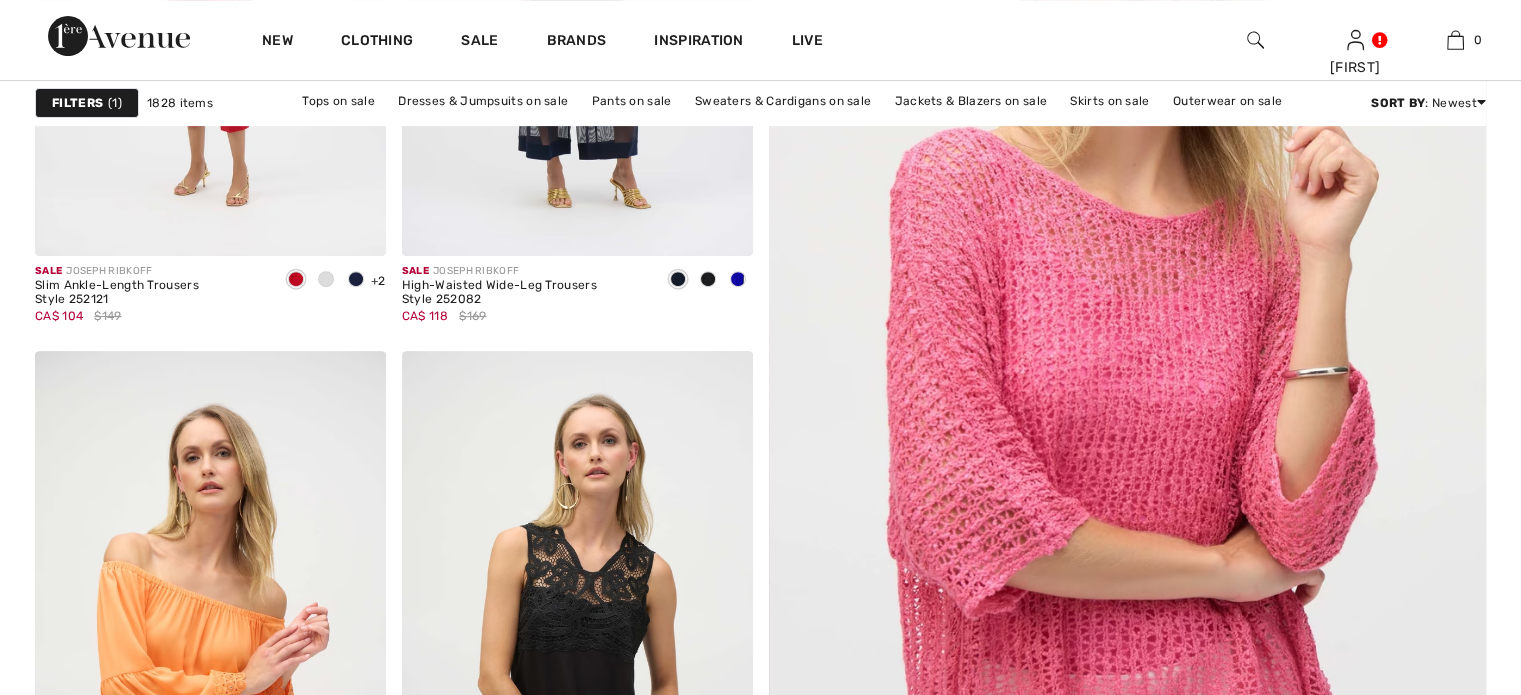 scroll, scrollTop: 800, scrollLeft: 0, axis: vertical 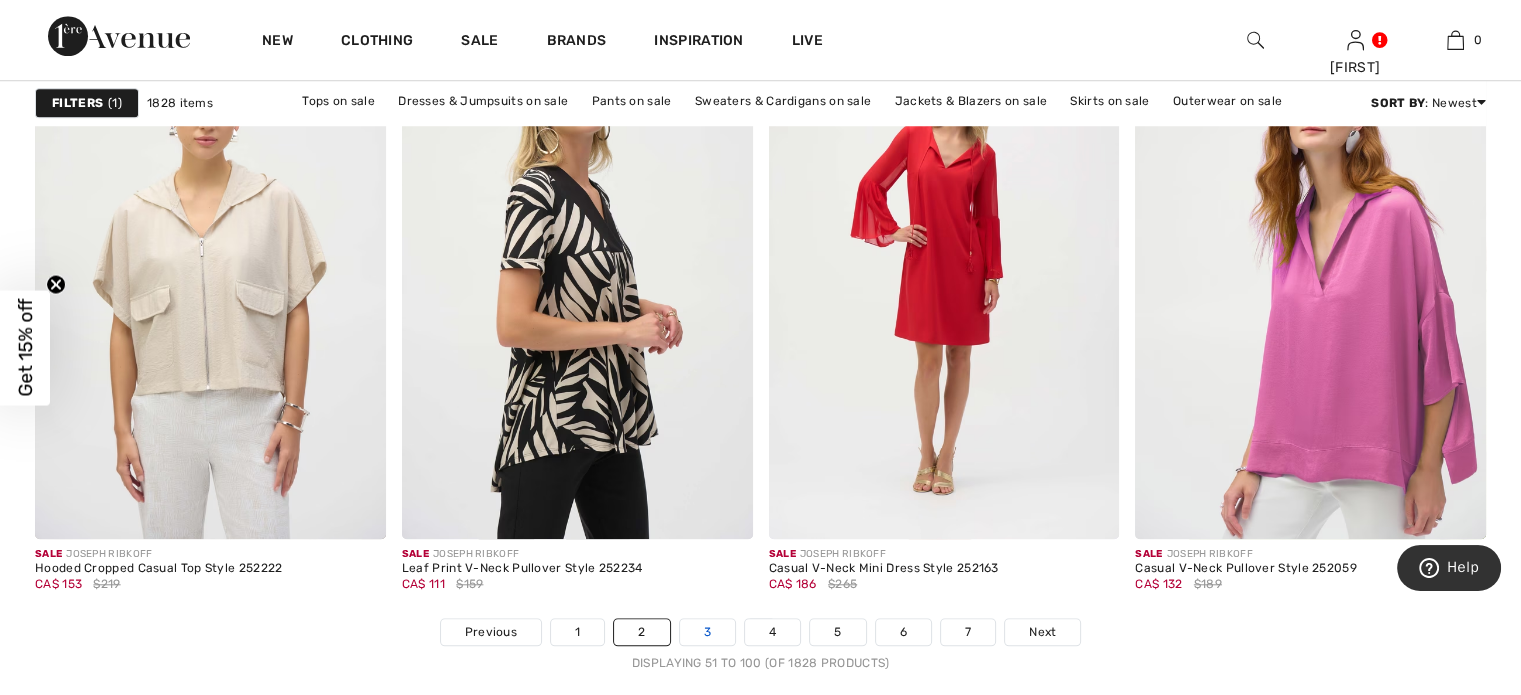 click on "3" at bounding box center (707, 632) 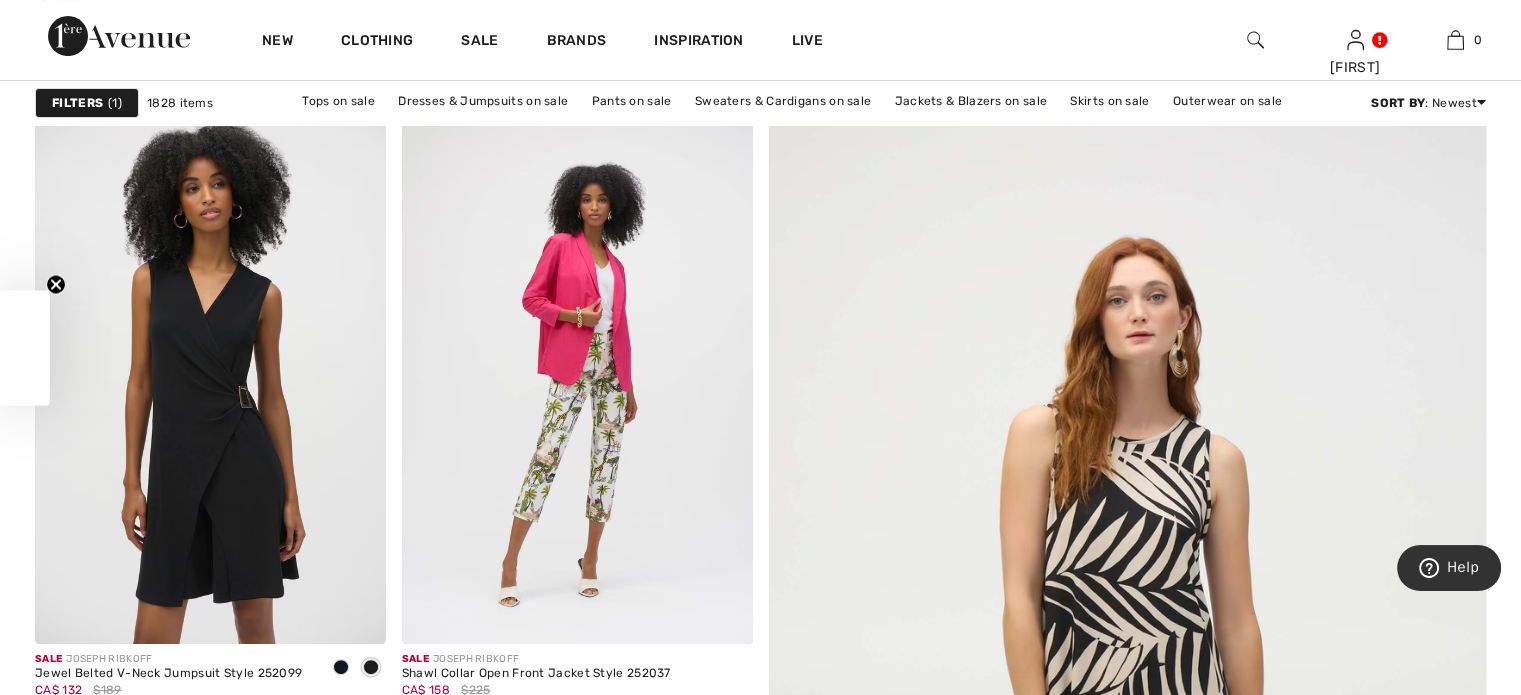 scroll, scrollTop: 300, scrollLeft: 0, axis: vertical 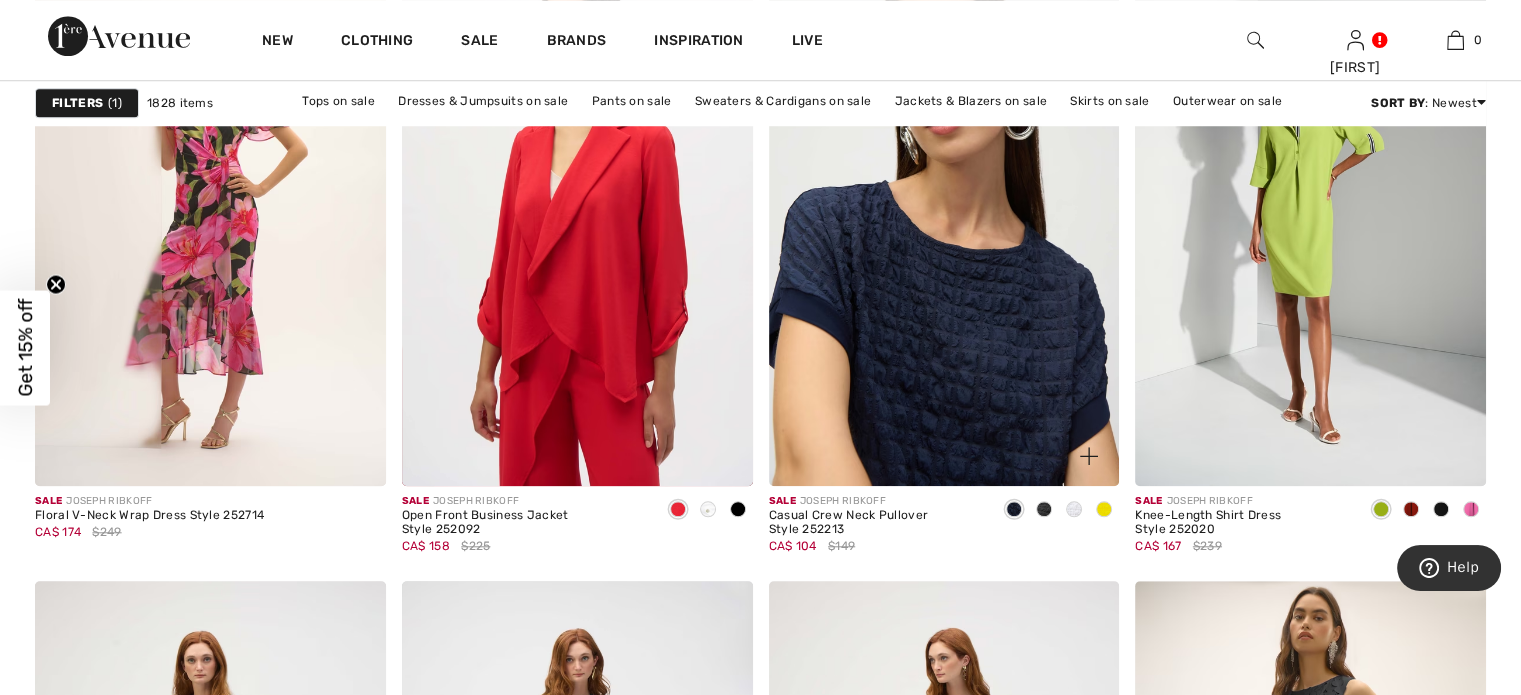 click at bounding box center [944, 223] 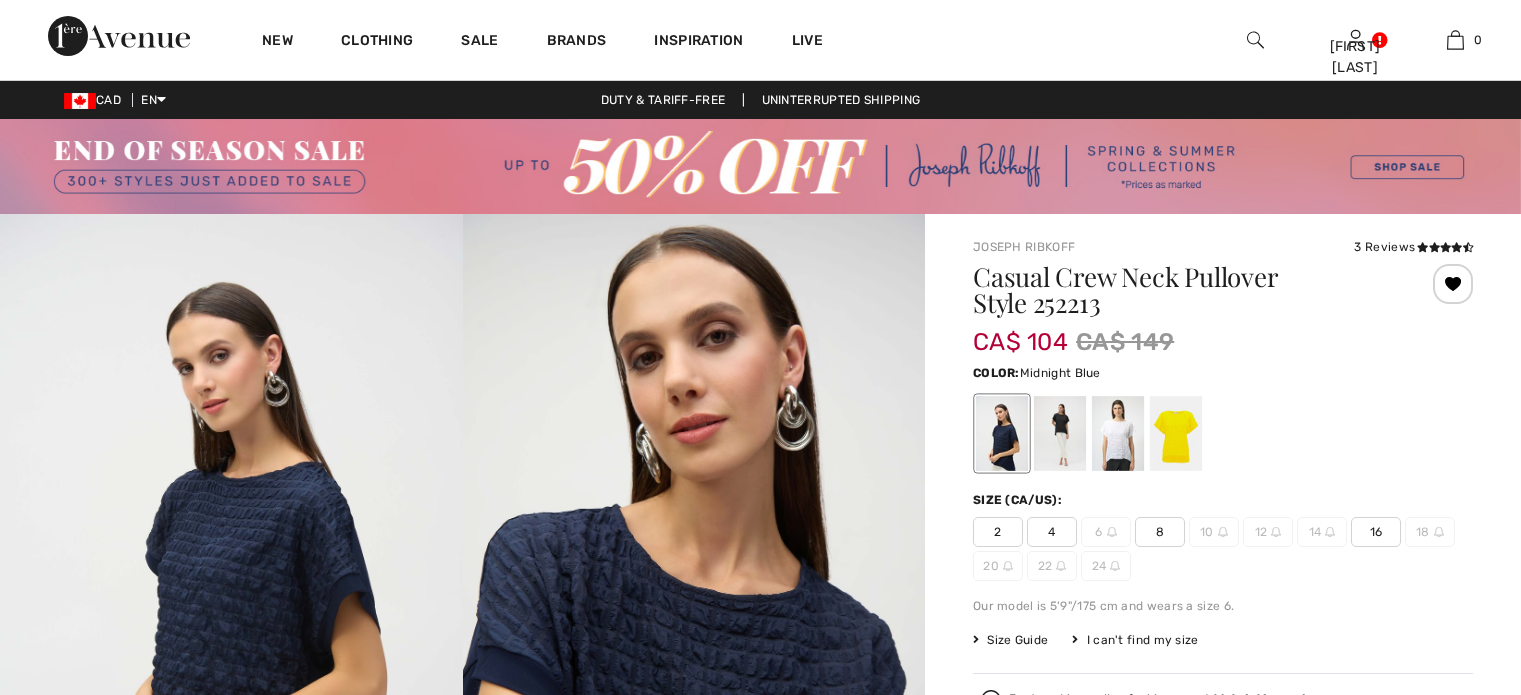 scroll, scrollTop: 0, scrollLeft: 0, axis: both 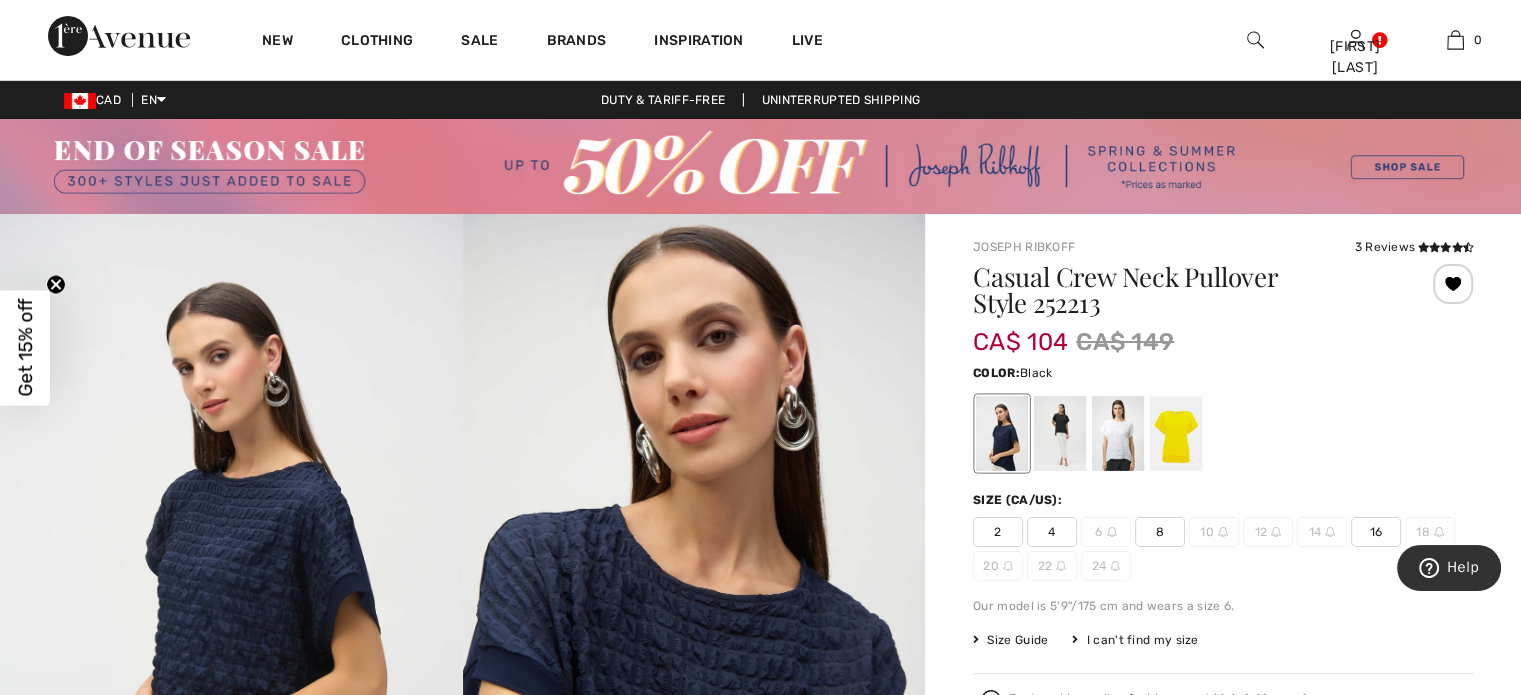 click at bounding box center [1060, 433] 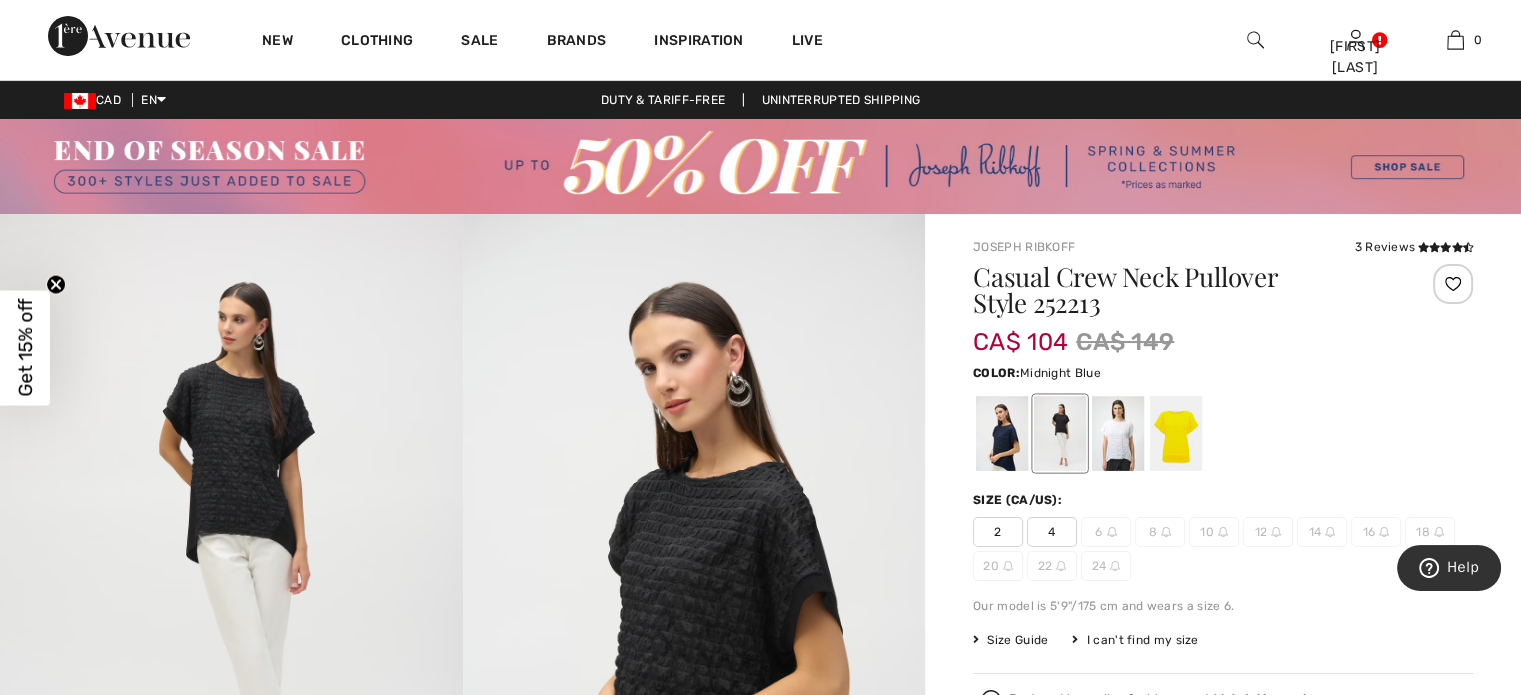 click at bounding box center [1002, 433] 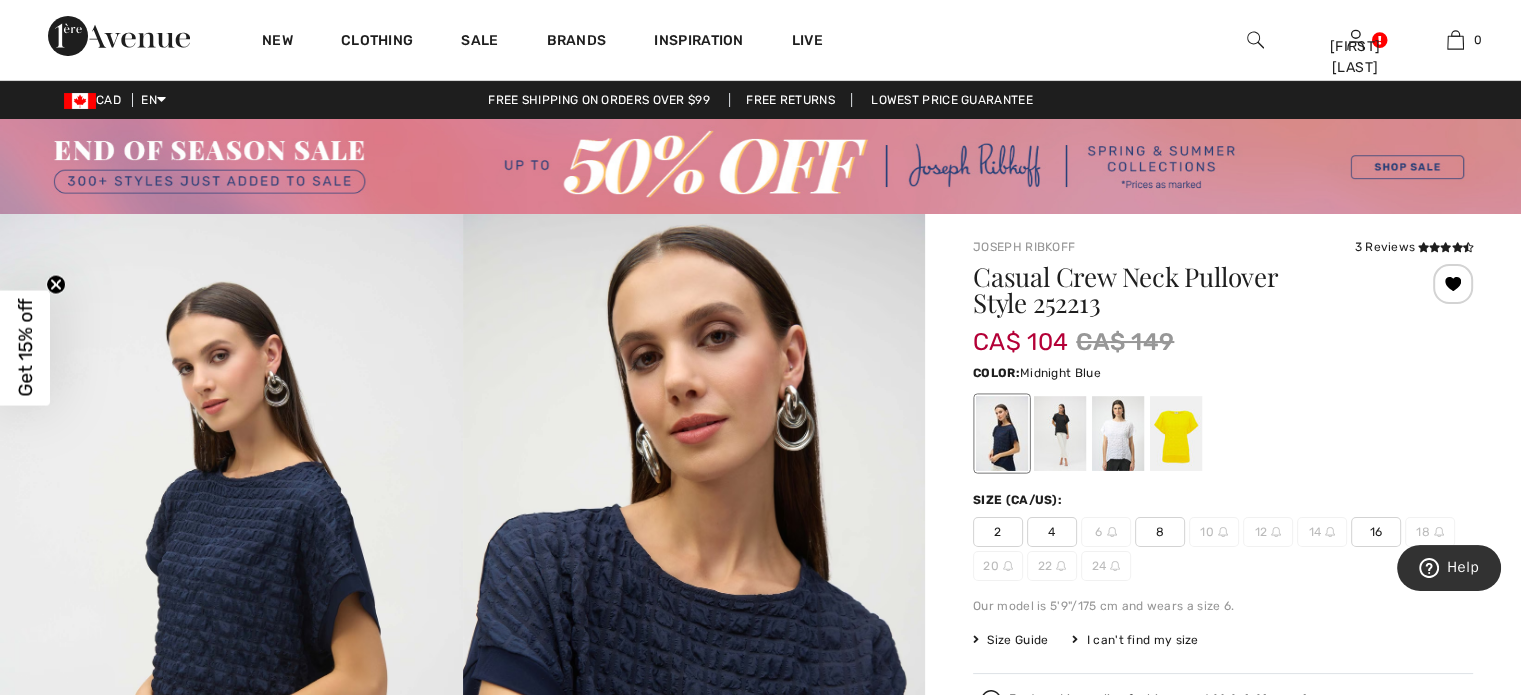 click on "16" at bounding box center [1376, 532] 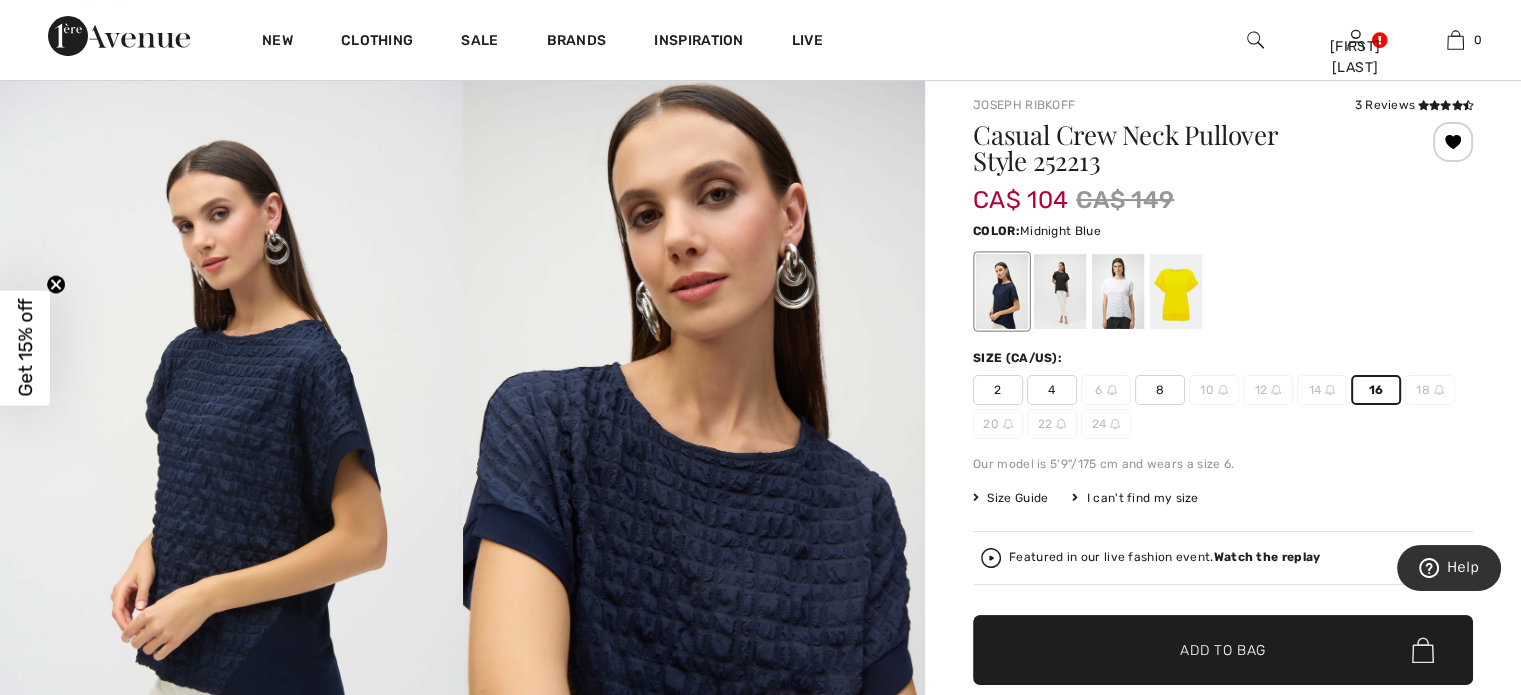 scroll, scrollTop: 200, scrollLeft: 0, axis: vertical 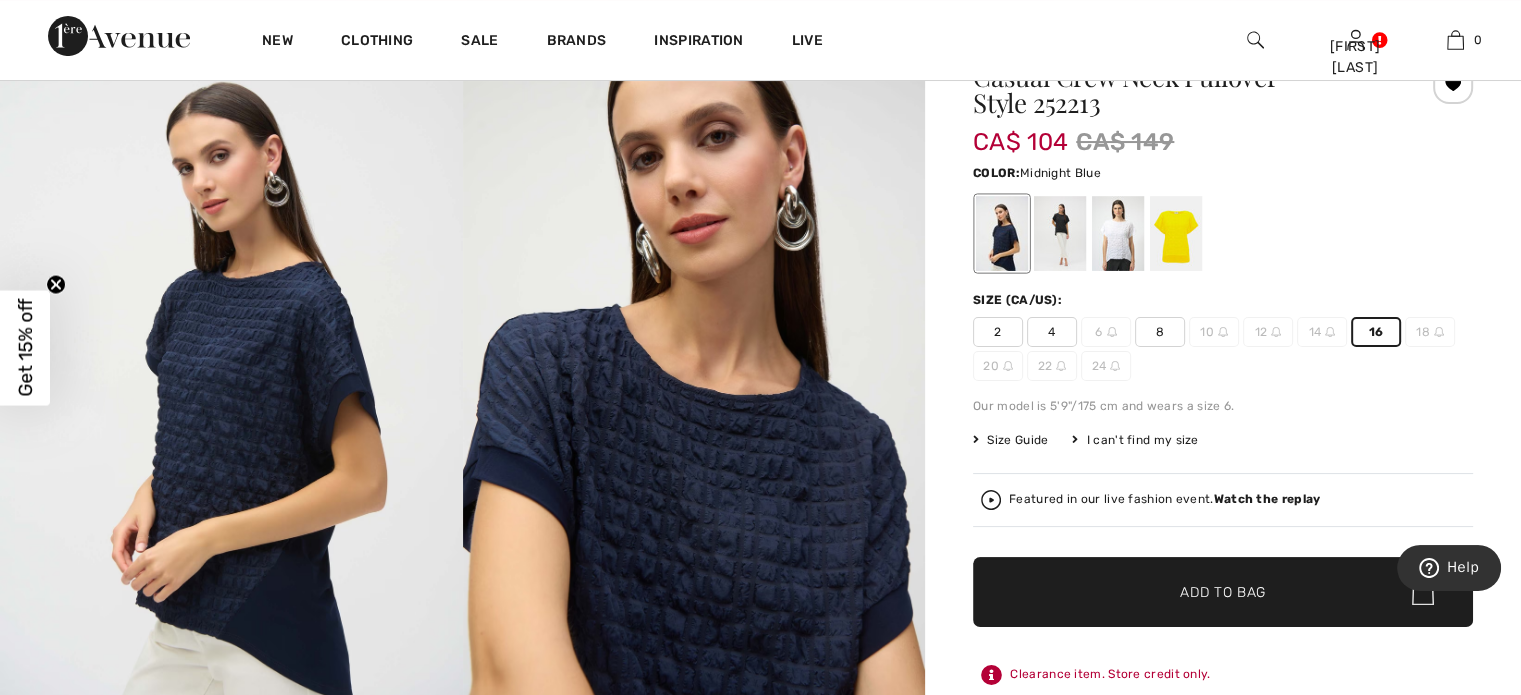 click on "Add to Bag" at bounding box center (1223, 592) 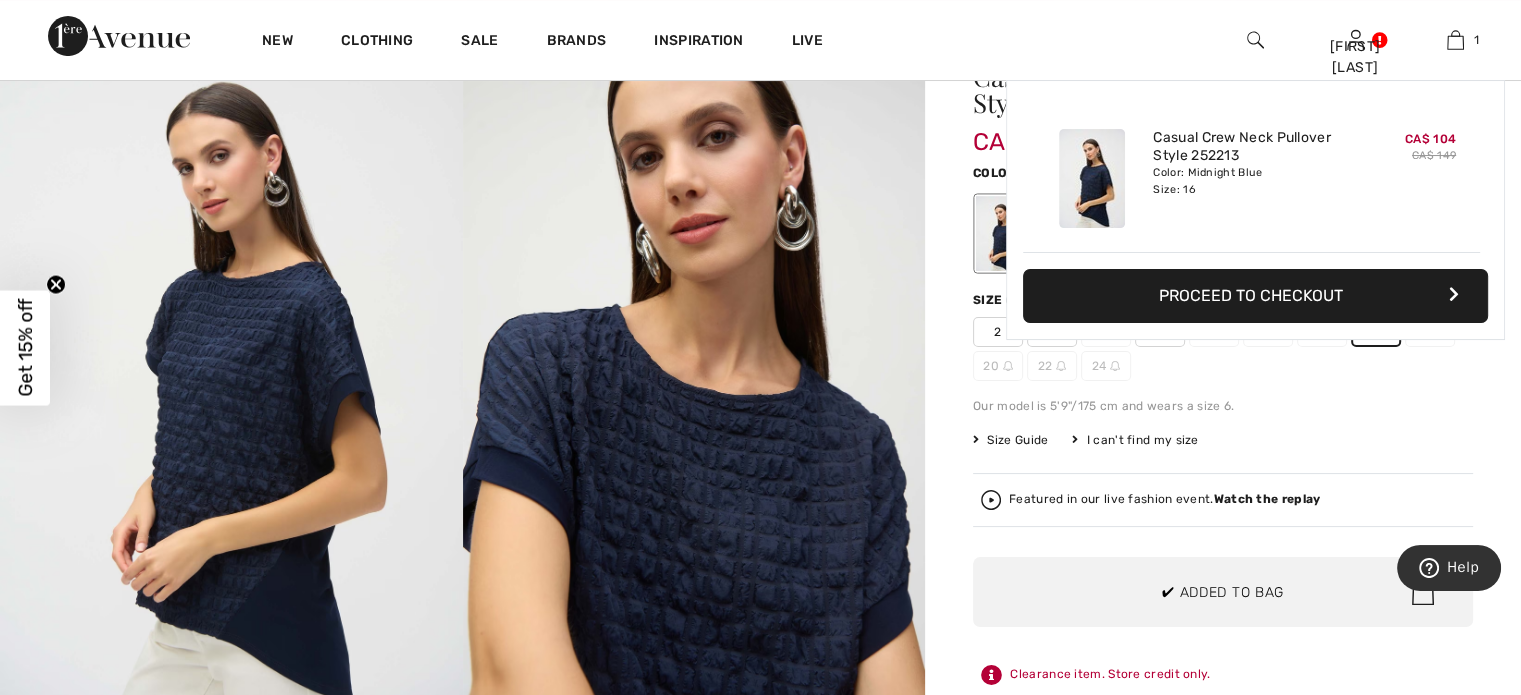 scroll, scrollTop: 0, scrollLeft: 0, axis: both 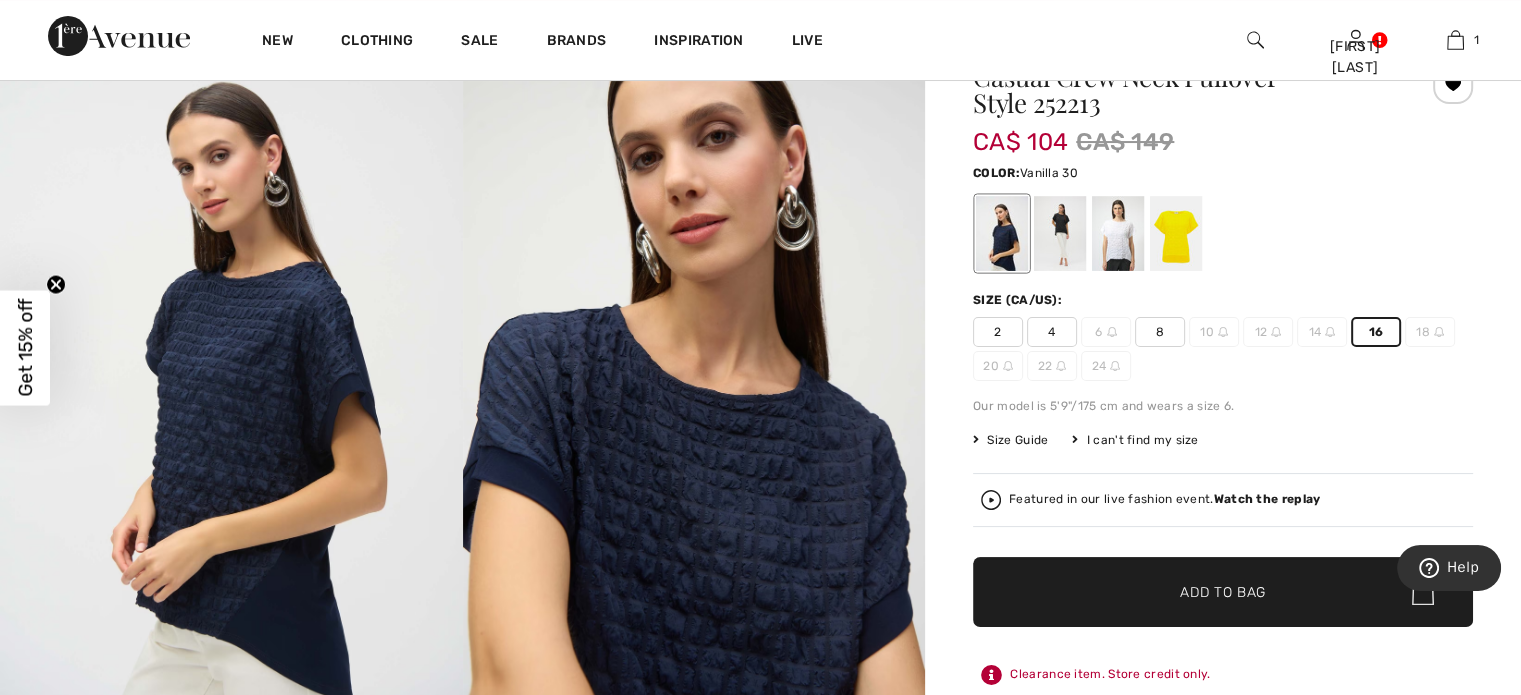 click at bounding box center [1118, 233] 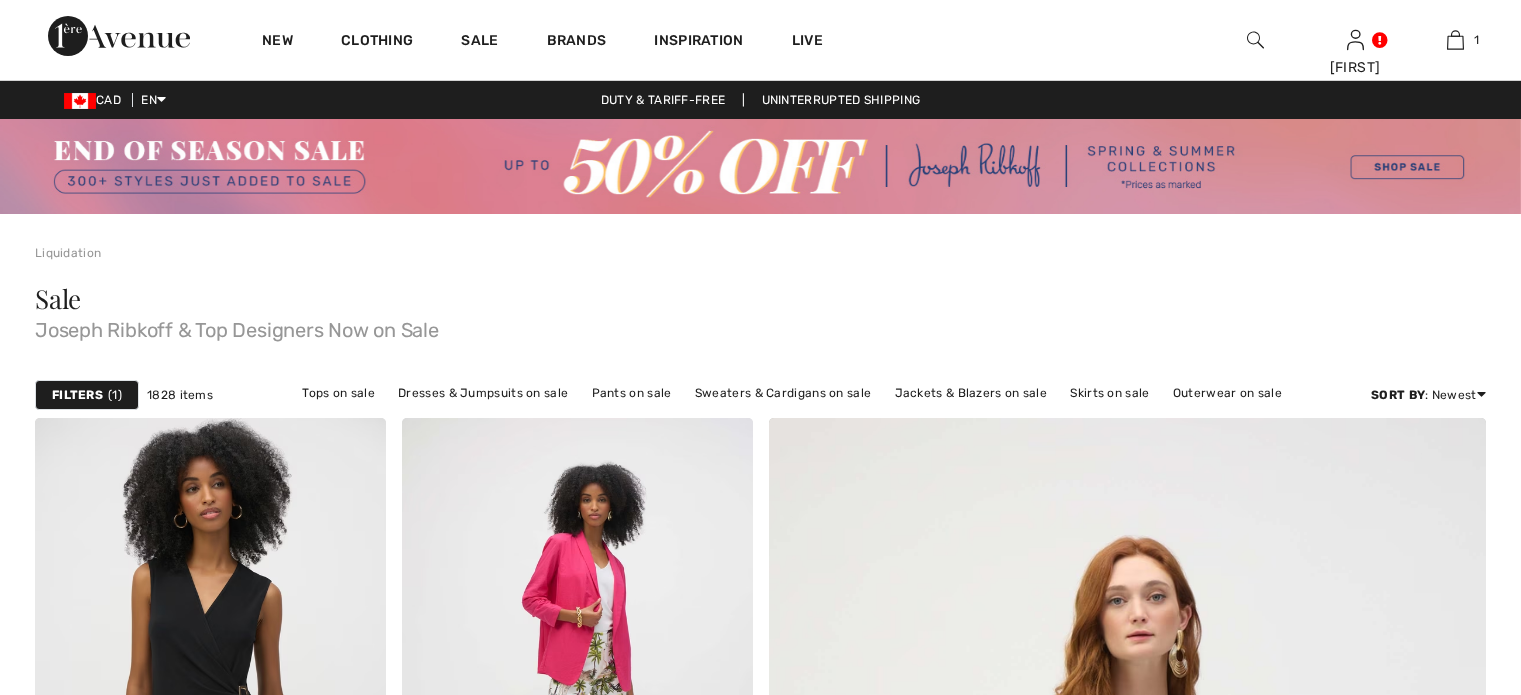 scroll, scrollTop: 1700, scrollLeft: 0, axis: vertical 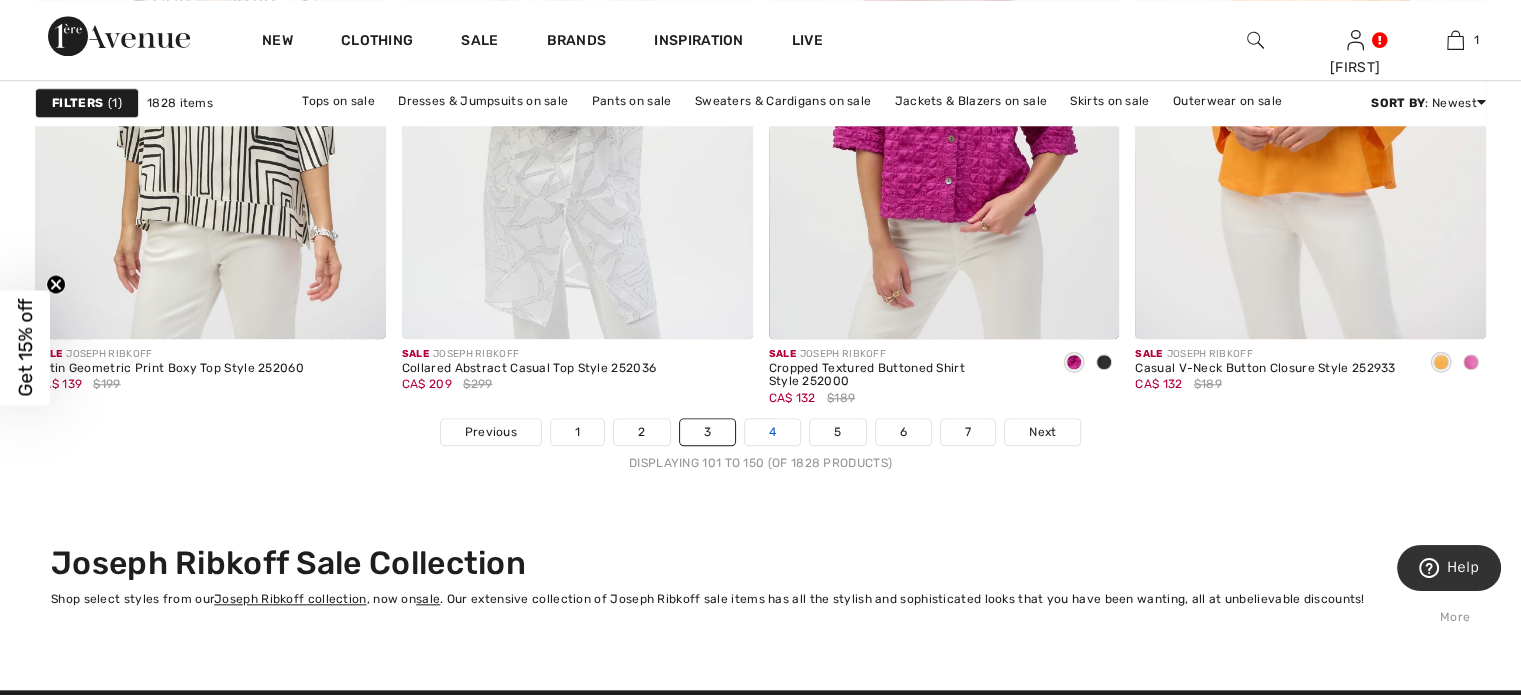 click on "4" at bounding box center (772, 432) 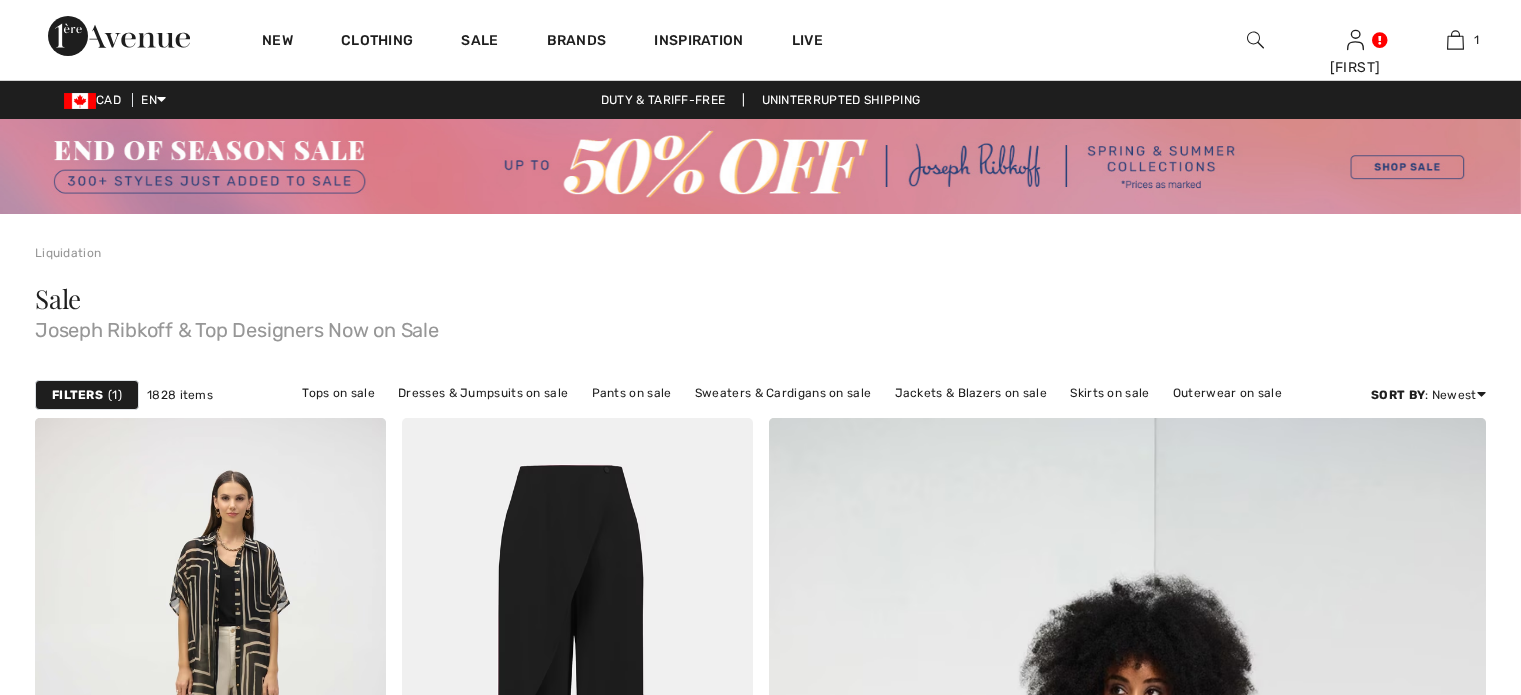 scroll, scrollTop: 300, scrollLeft: 0, axis: vertical 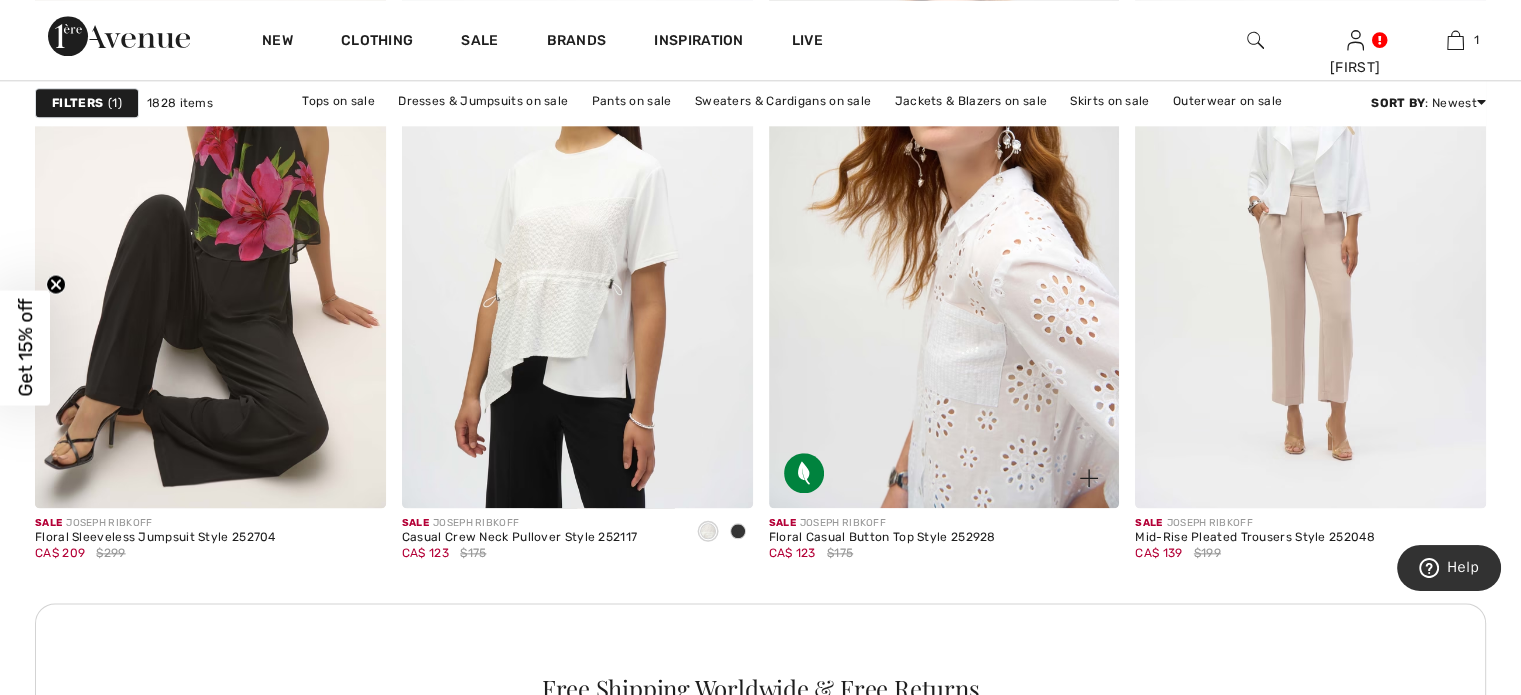click at bounding box center [944, 244] 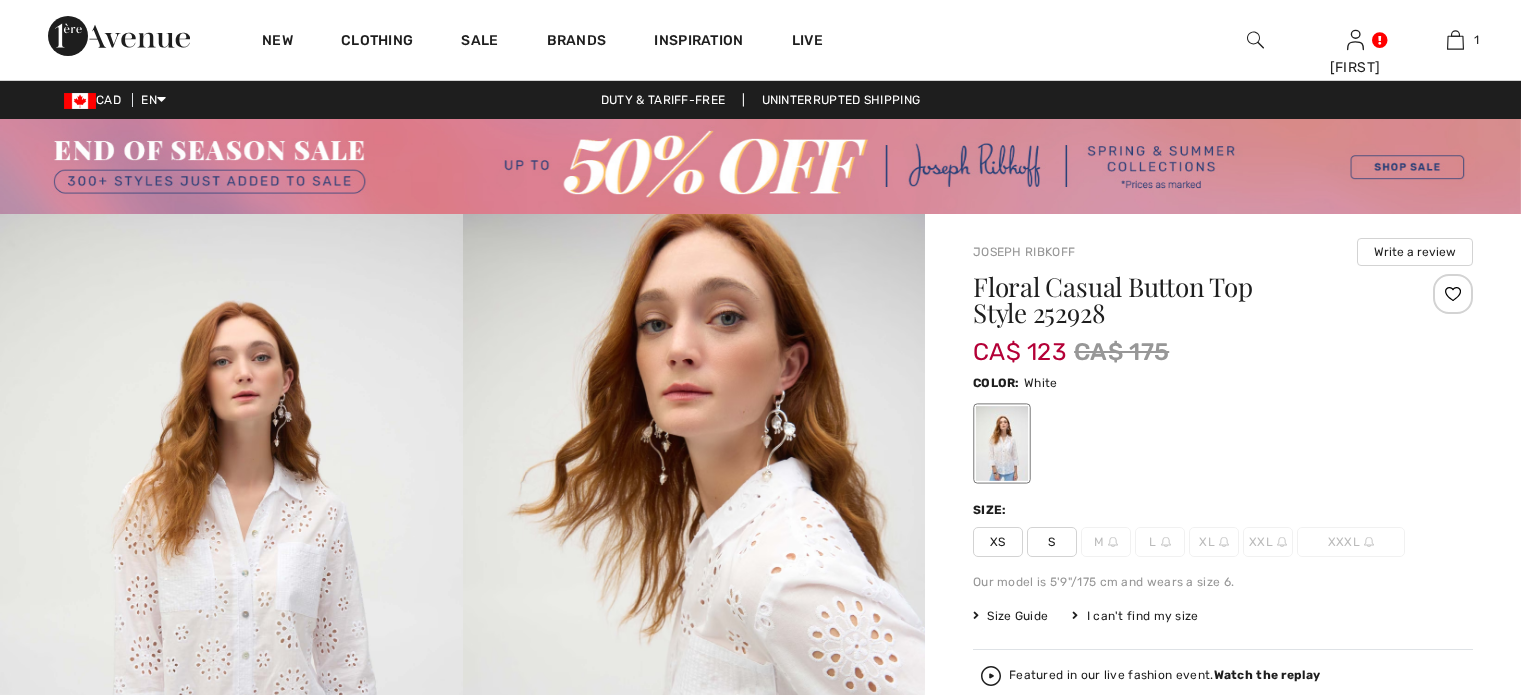 scroll, scrollTop: 0, scrollLeft: 0, axis: both 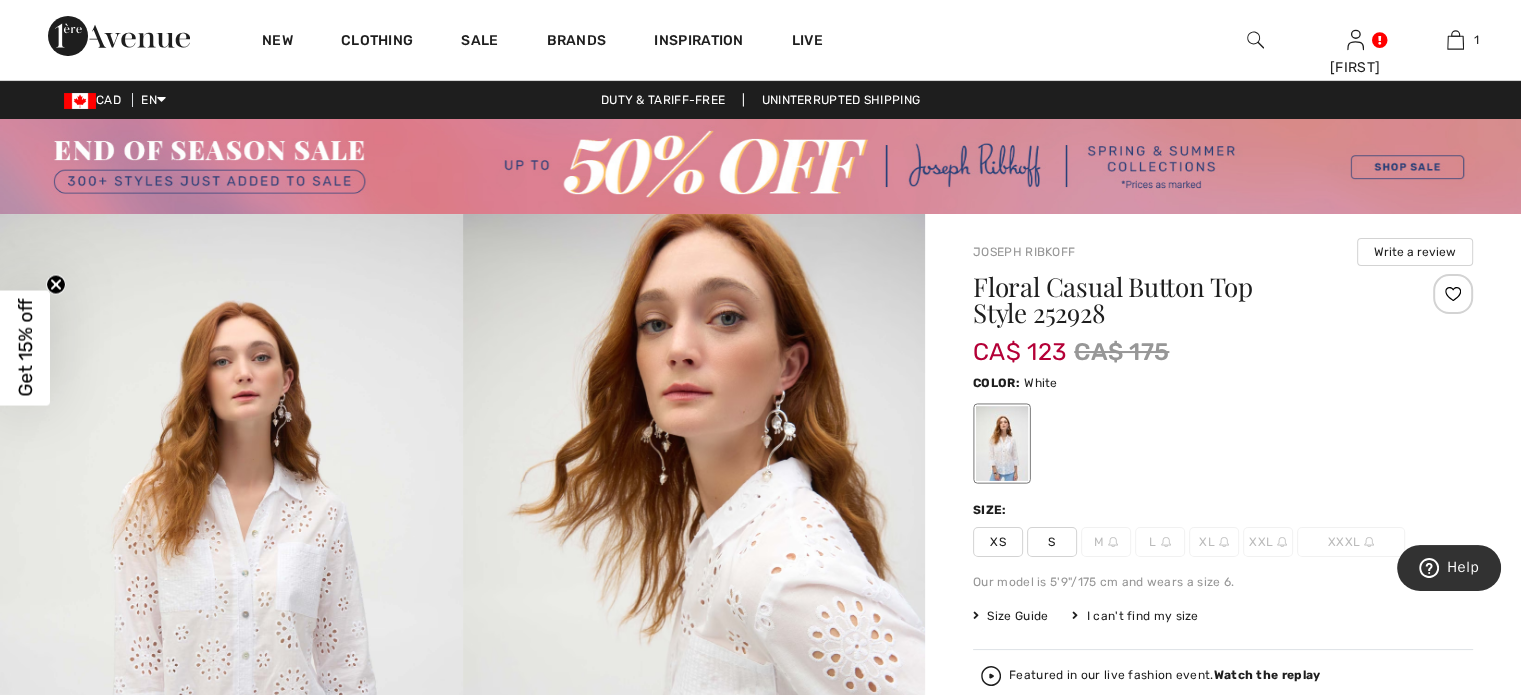 drag, startPoint x: 935, startPoint y: 368, endPoint x: 957, endPoint y: 388, distance: 29.732138 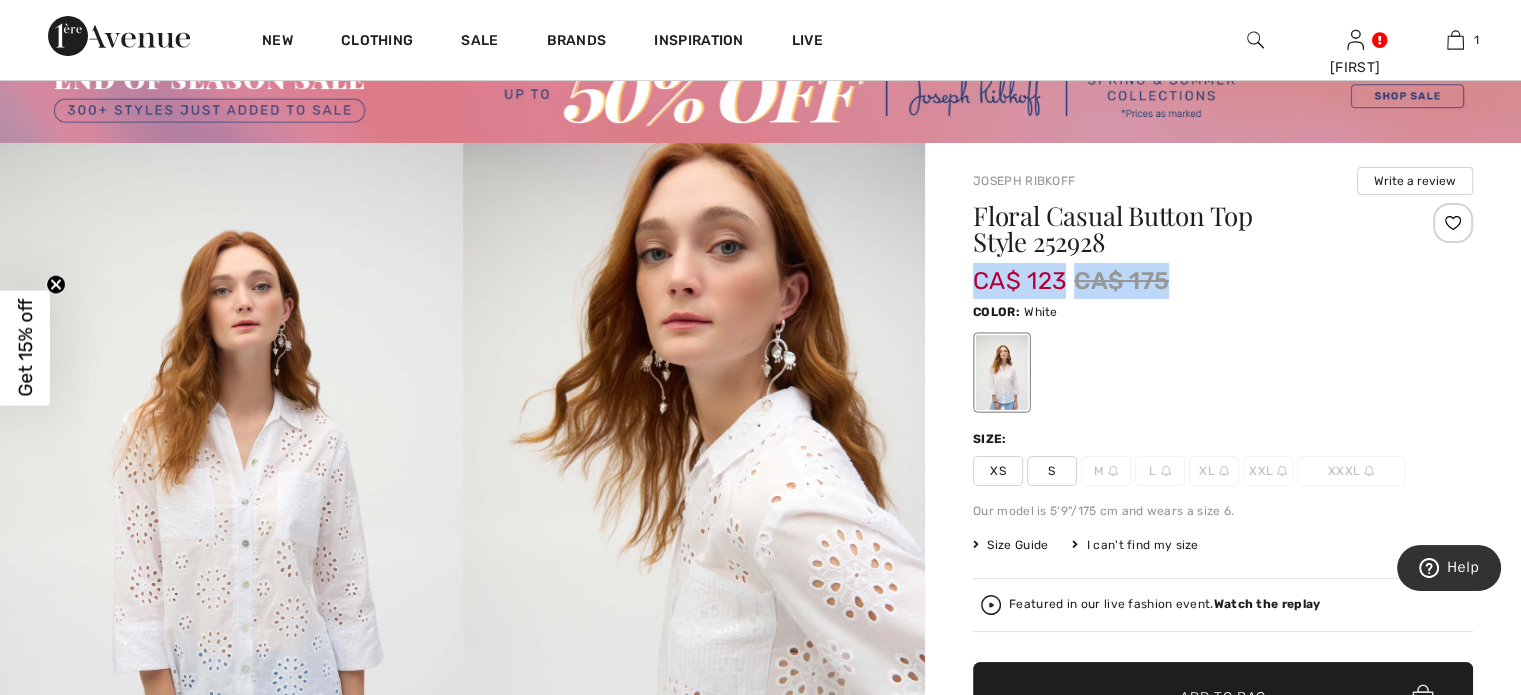 scroll, scrollTop: 100, scrollLeft: 0, axis: vertical 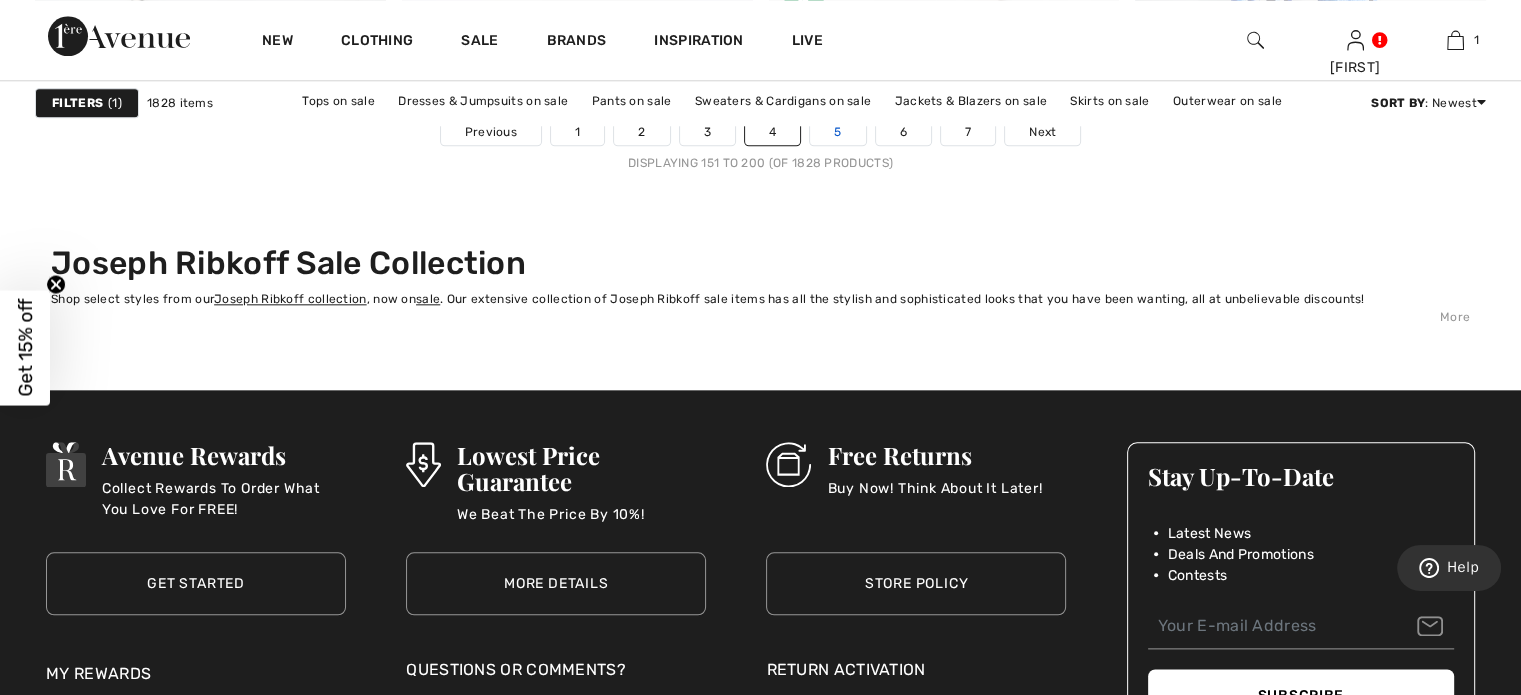 click on "5" at bounding box center (837, 132) 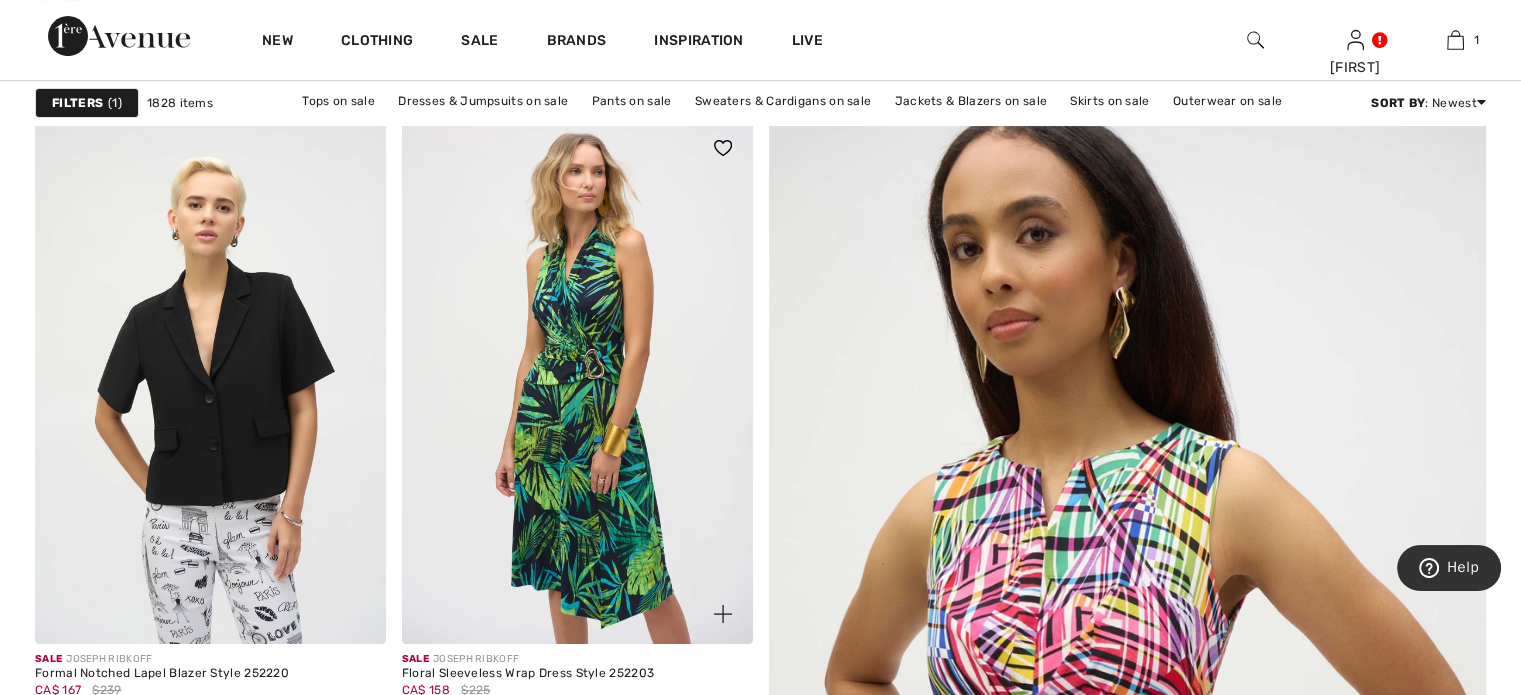 scroll, scrollTop: 300, scrollLeft: 0, axis: vertical 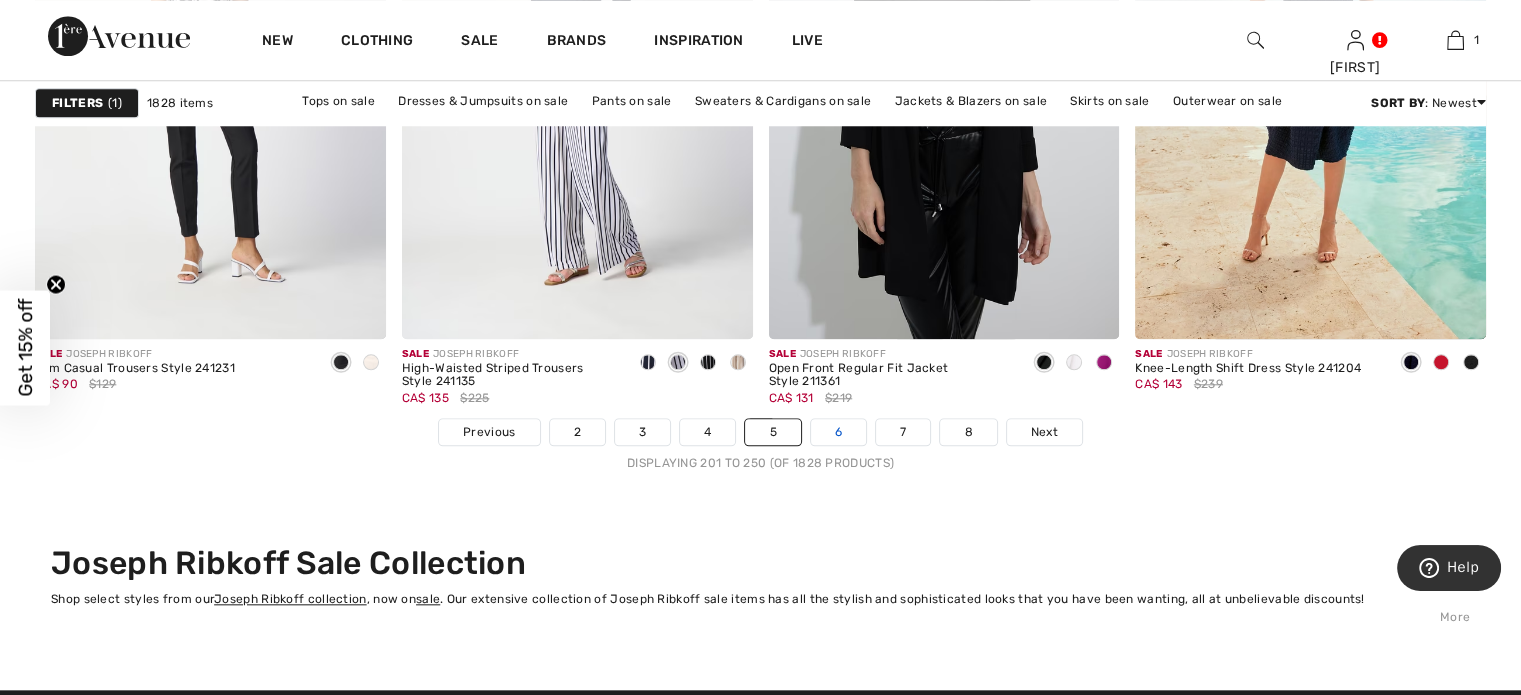 click on "6" at bounding box center (838, 432) 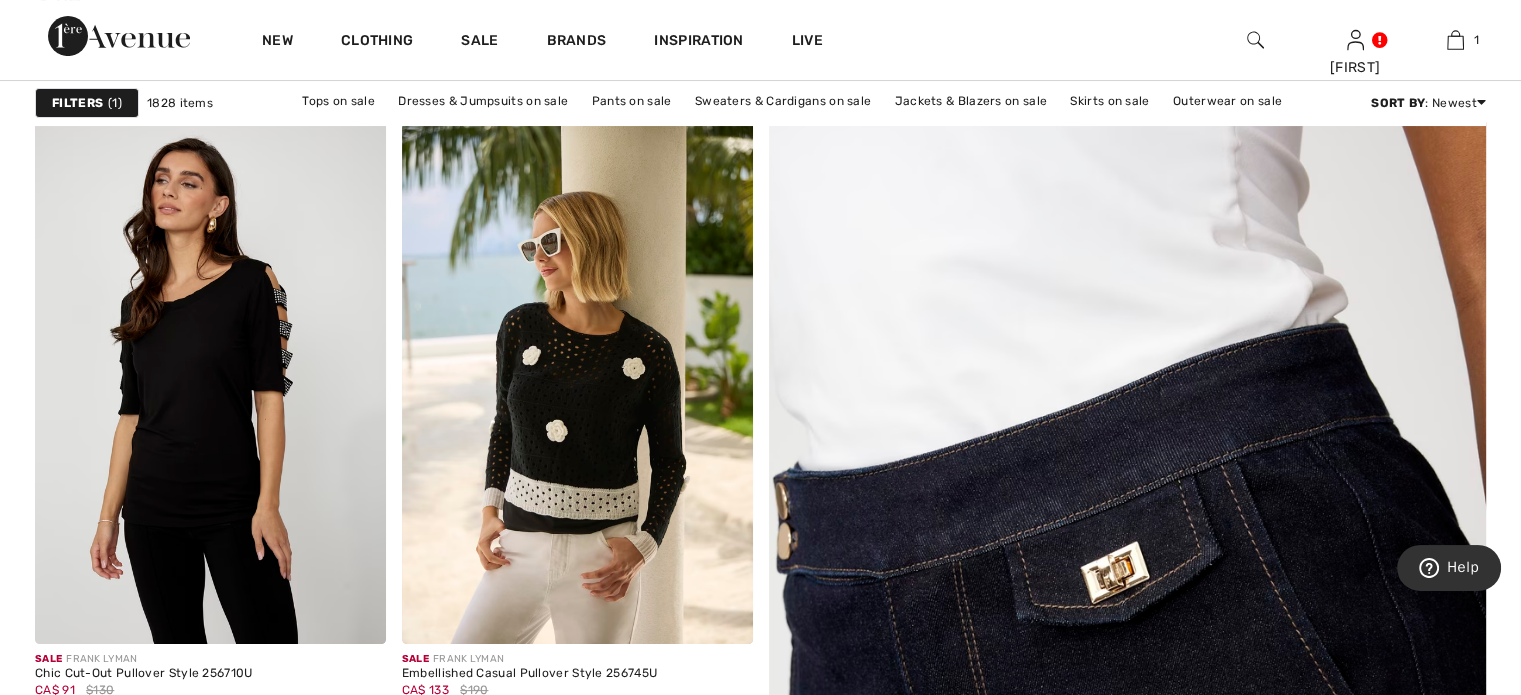 scroll, scrollTop: 300, scrollLeft: 0, axis: vertical 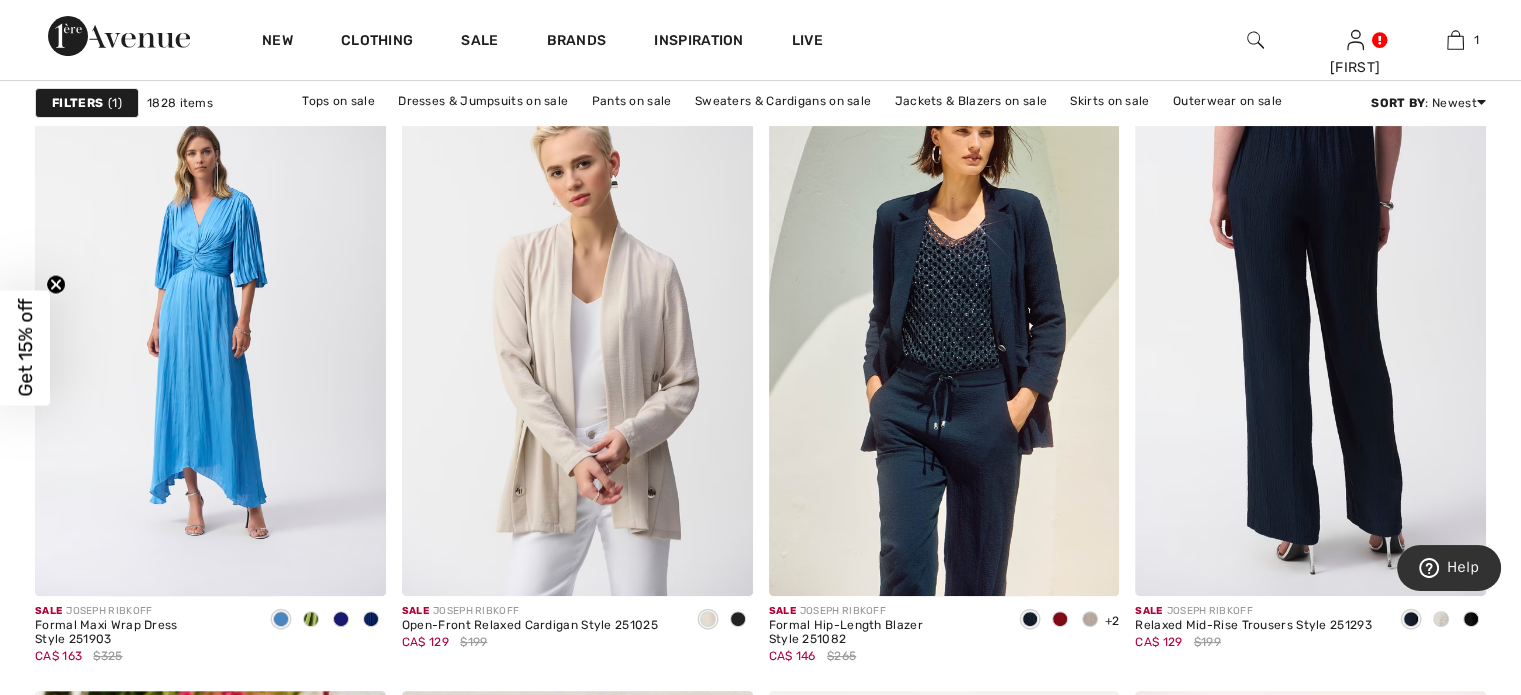 click at bounding box center [1310, 333] 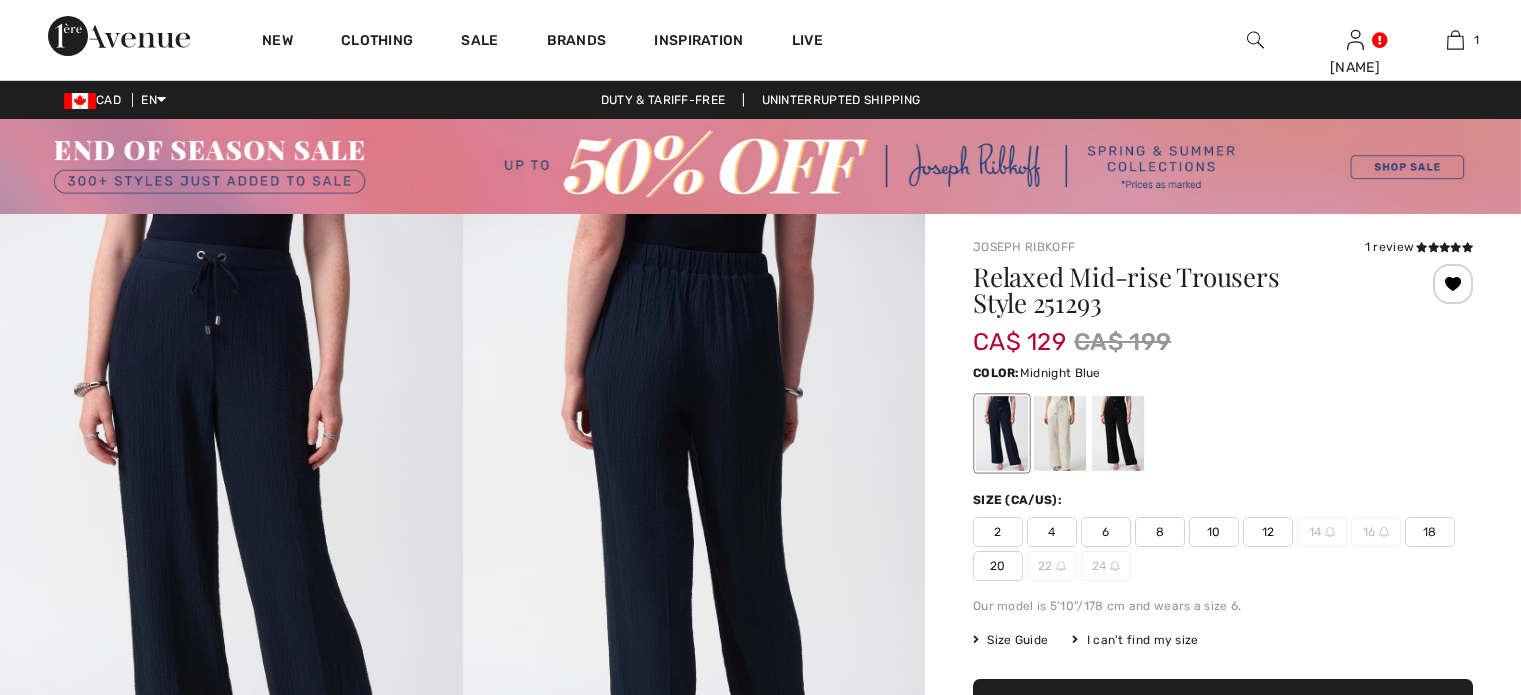 scroll, scrollTop: 0, scrollLeft: 0, axis: both 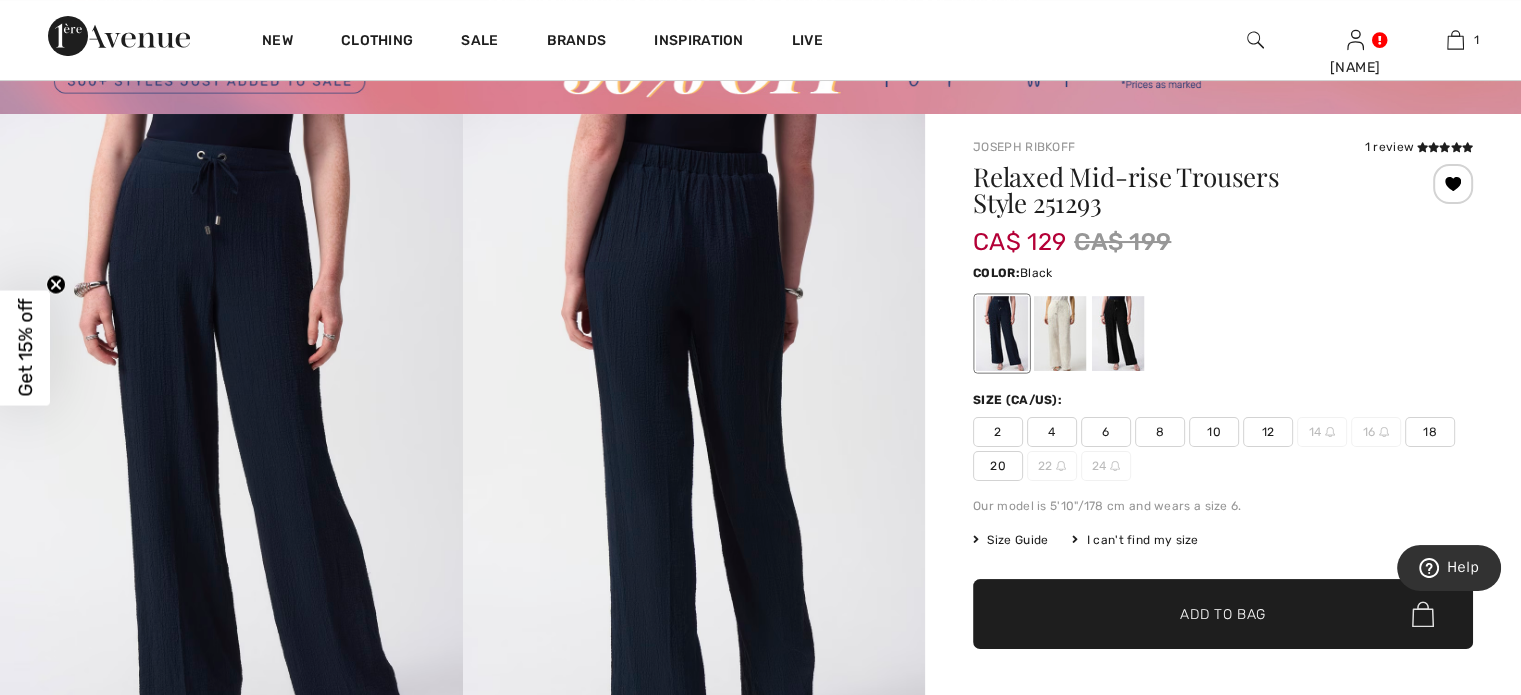 click at bounding box center (1118, 333) 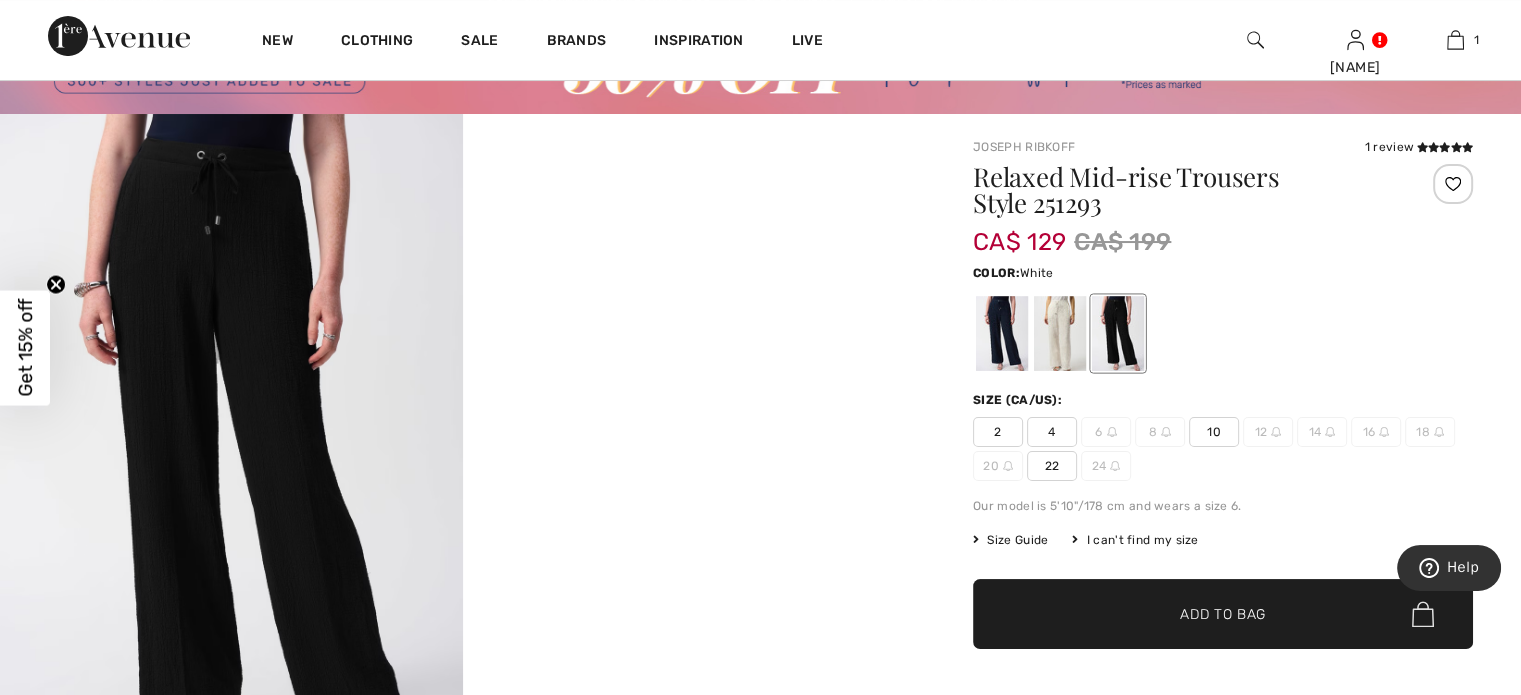 click at bounding box center [1060, 333] 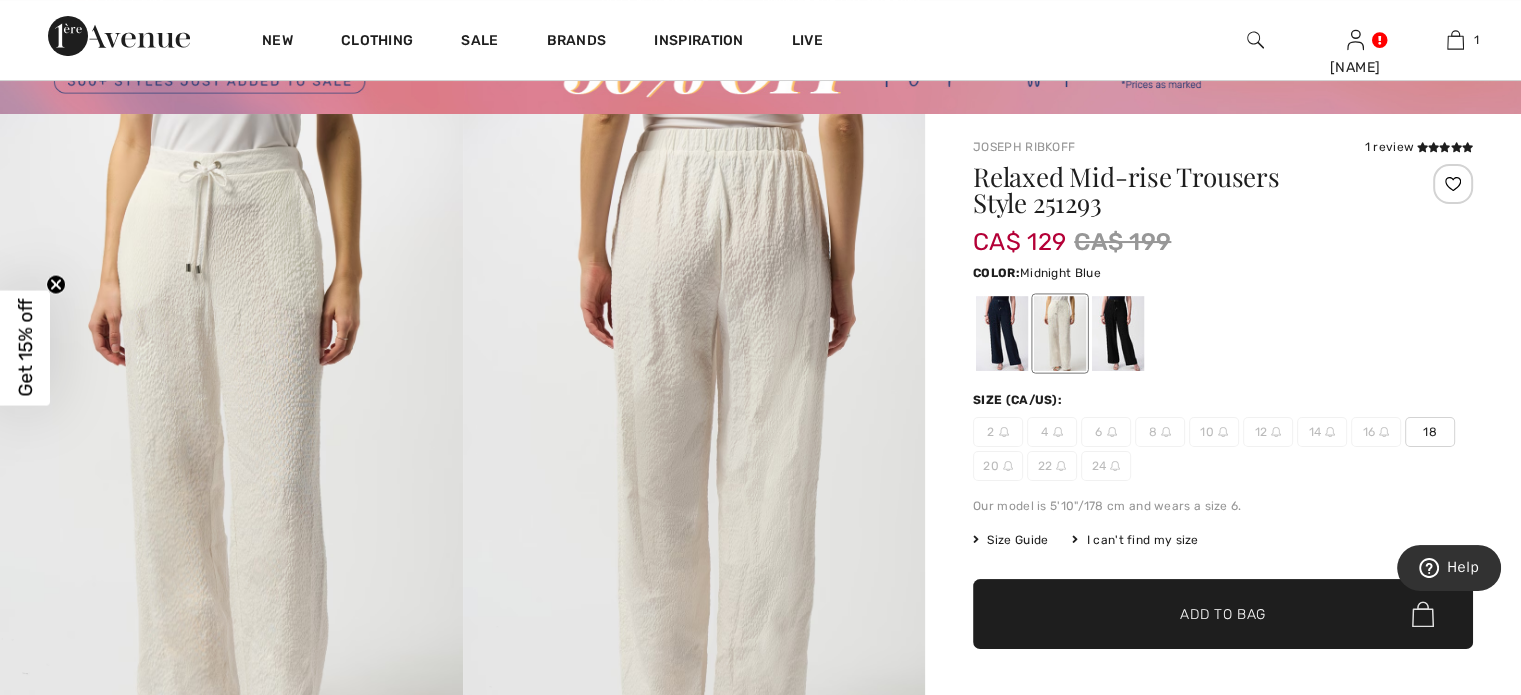 click at bounding box center [1002, 333] 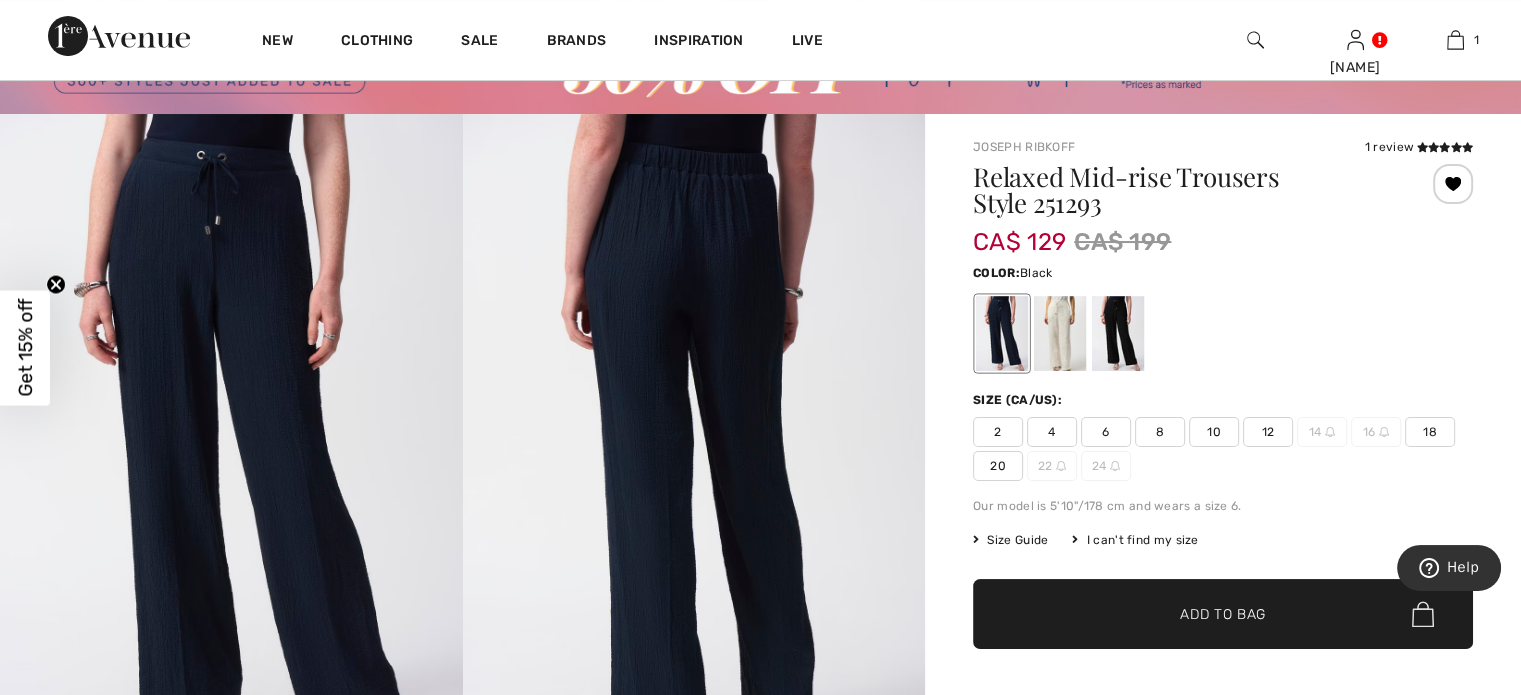 click at bounding box center (1118, 333) 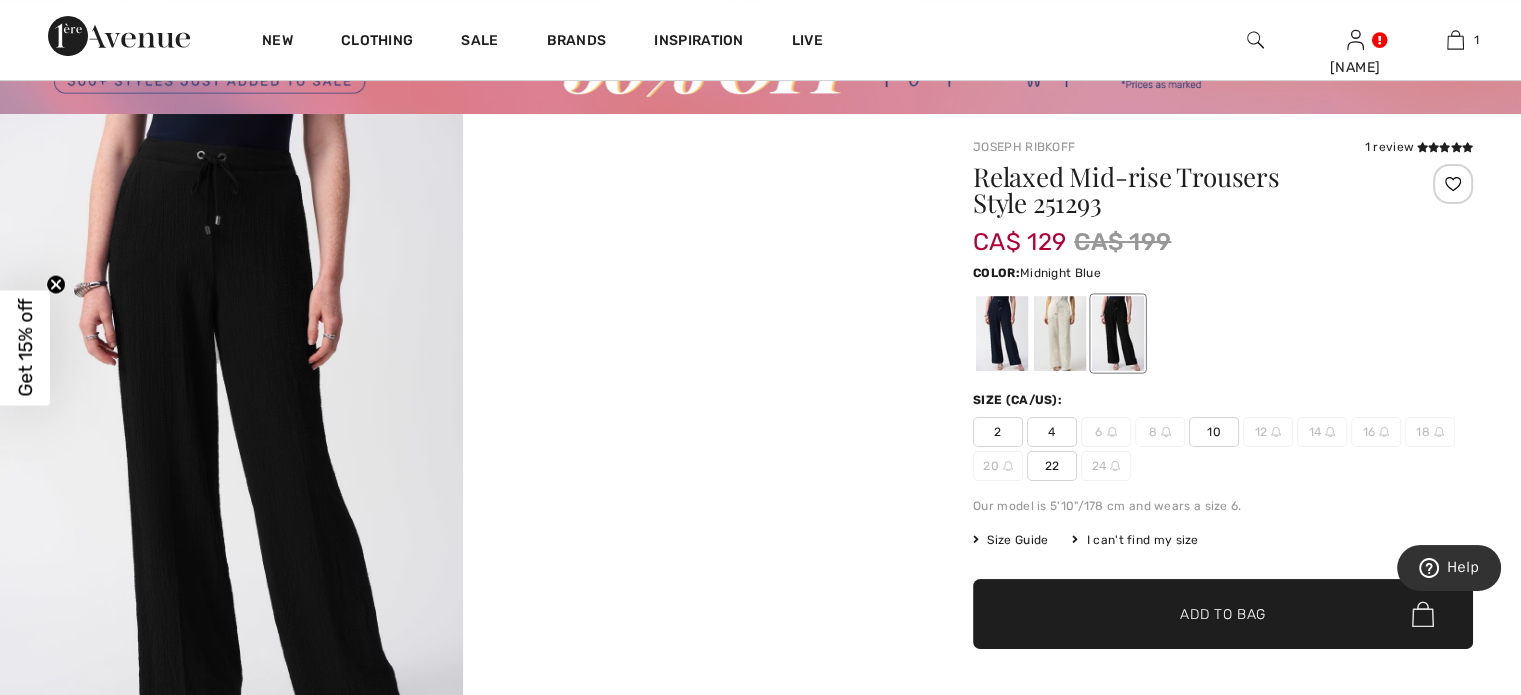click at bounding box center [1002, 333] 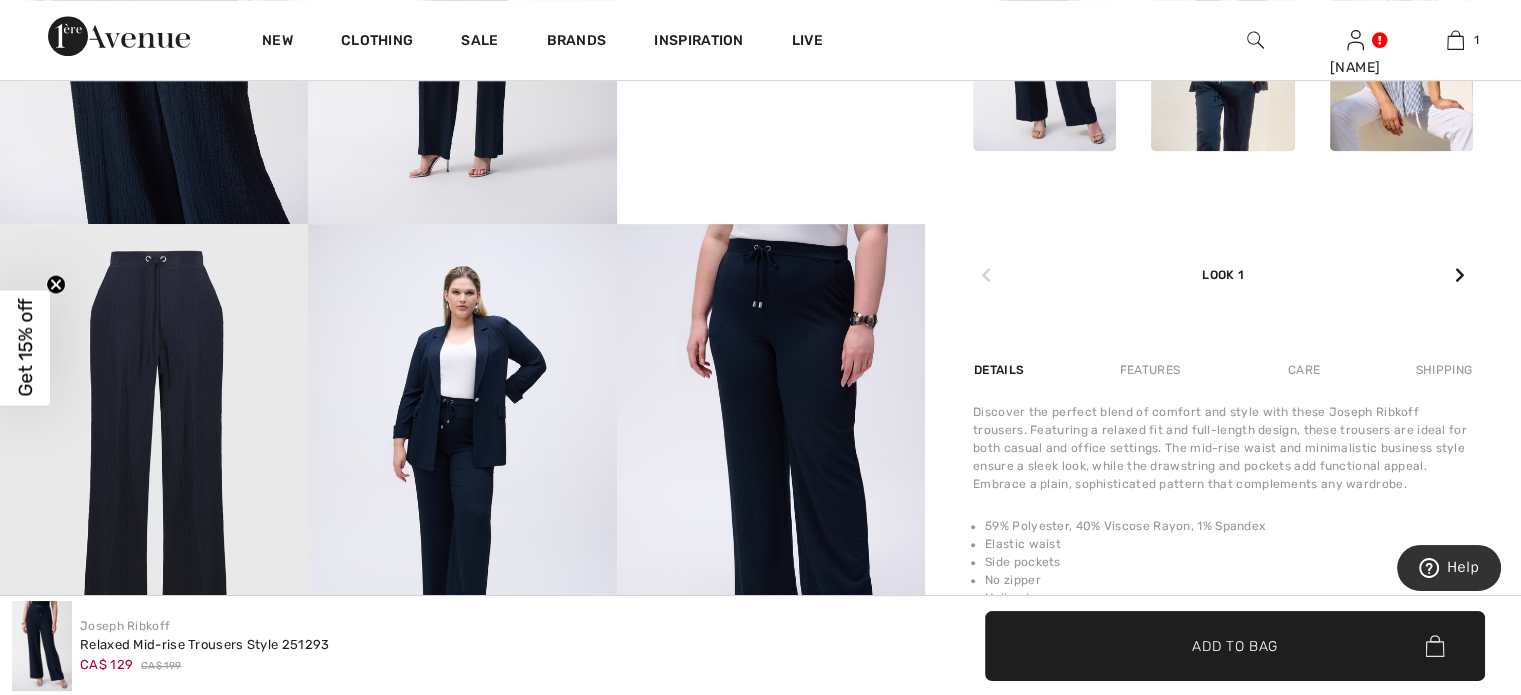 scroll, scrollTop: 1200, scrollLeft: 0, axis: vertical 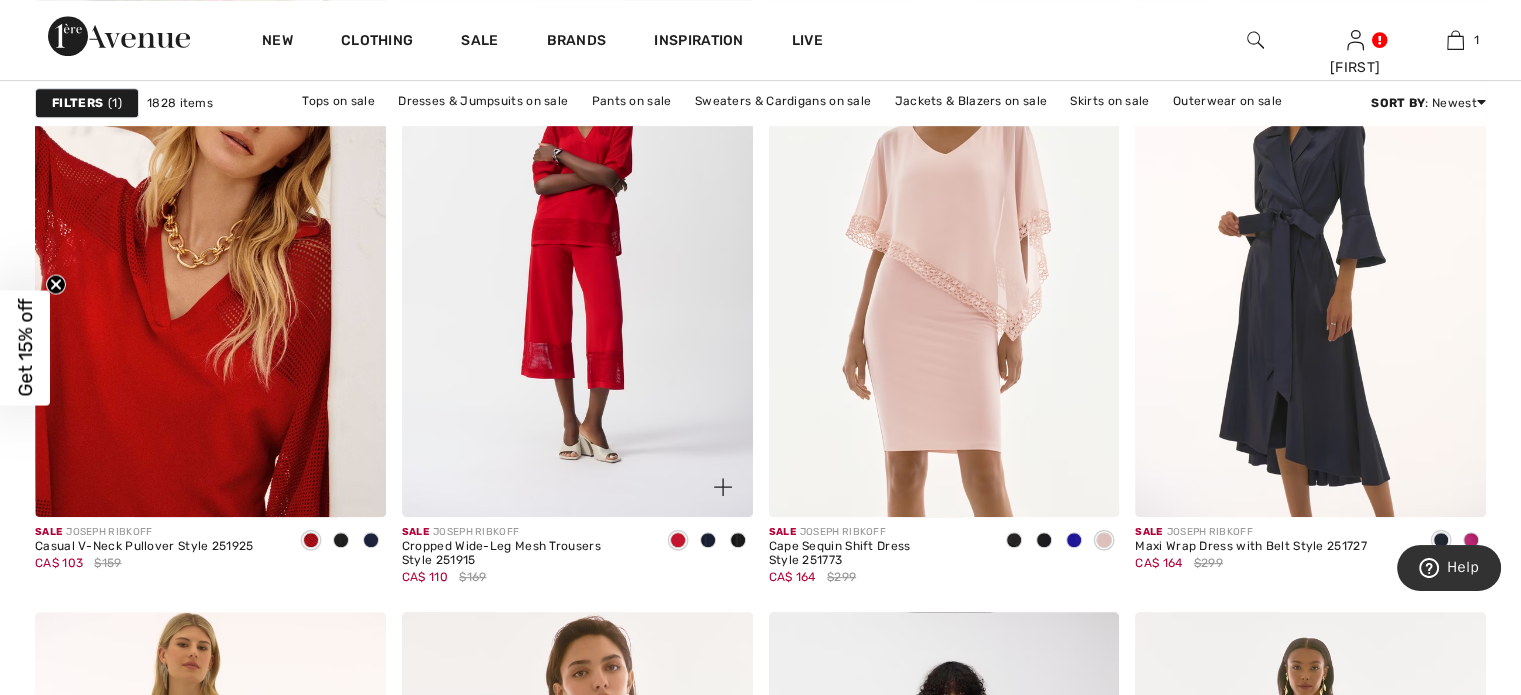click at bounding box center [577, 254] 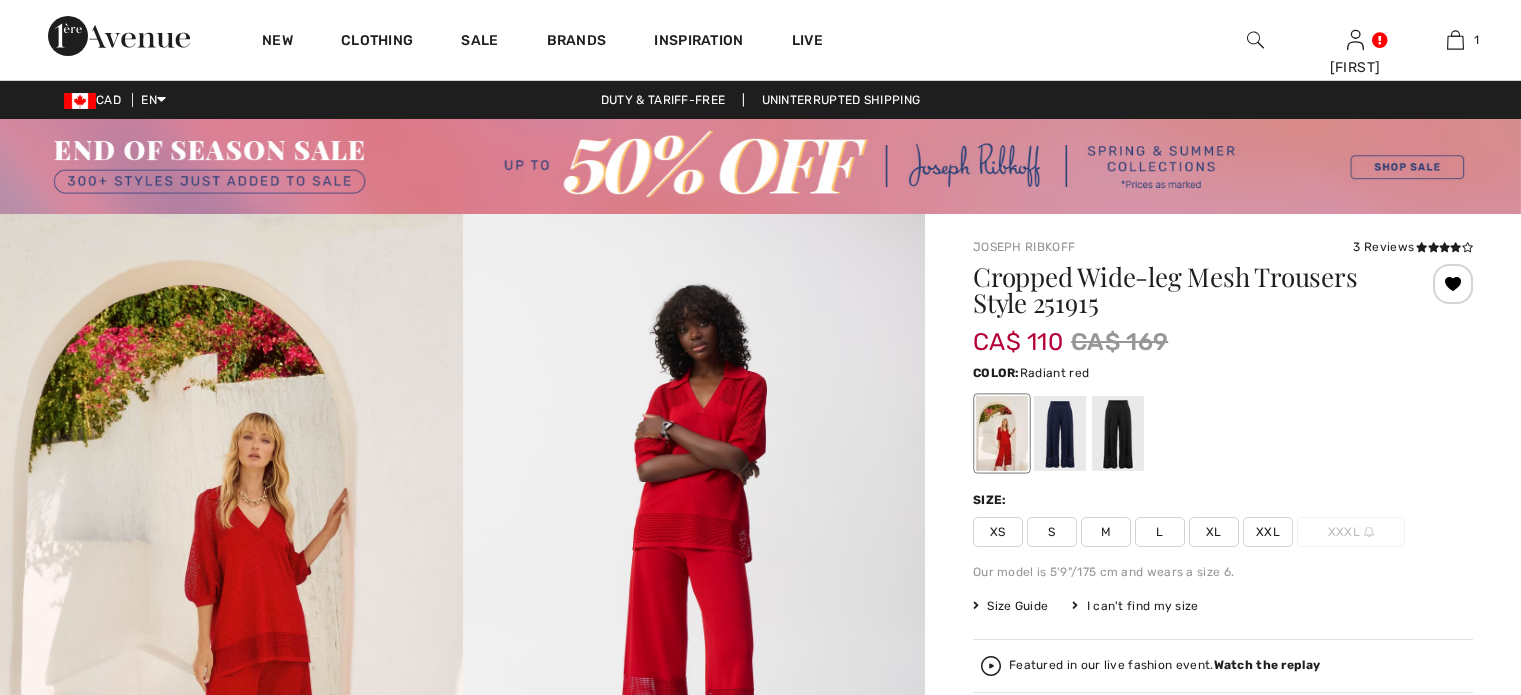 scroll, scrollTop: 0, scrollLeft: 0, axis: both 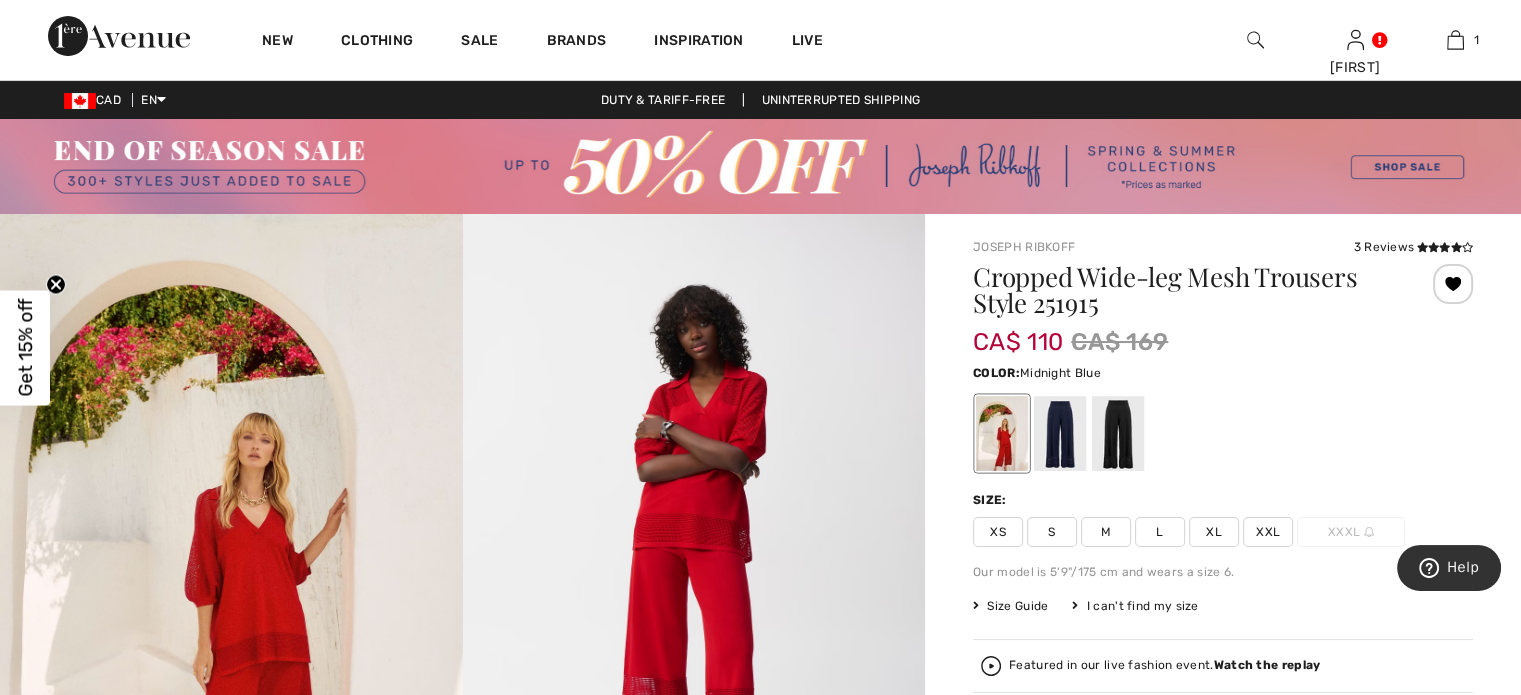 click at bounding box center (1060, 433) 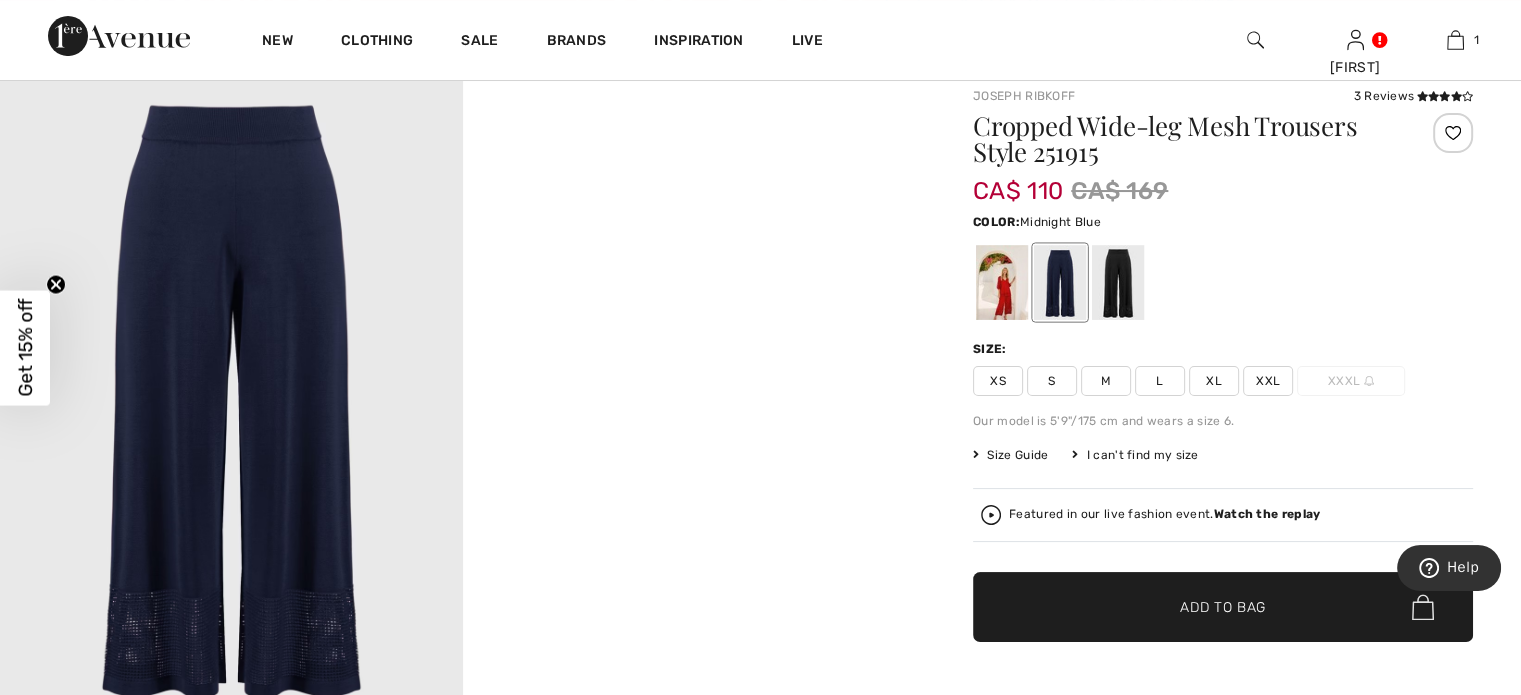 scroll, scrollTop: 200, scrollLeft: 0, axis: vertical 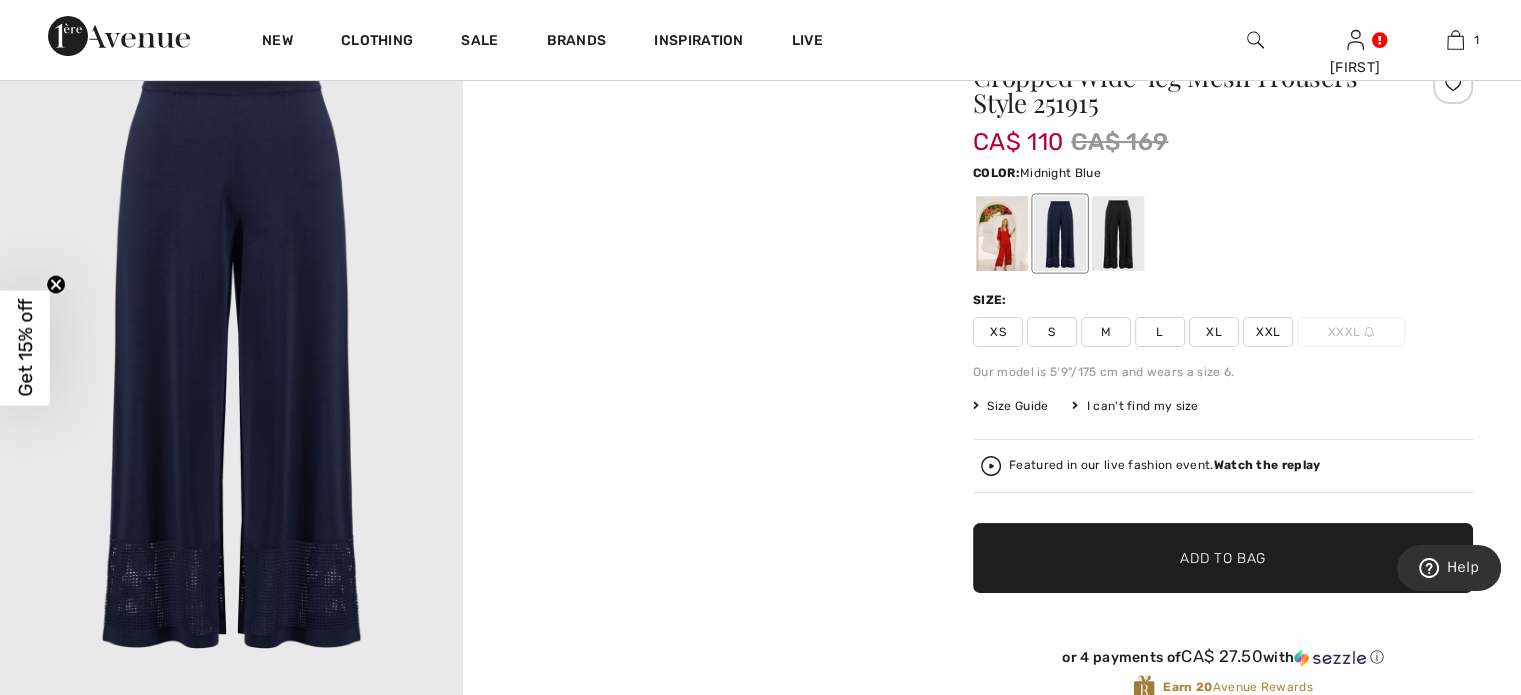 click on "XL" at bounding box center (1214, 332) 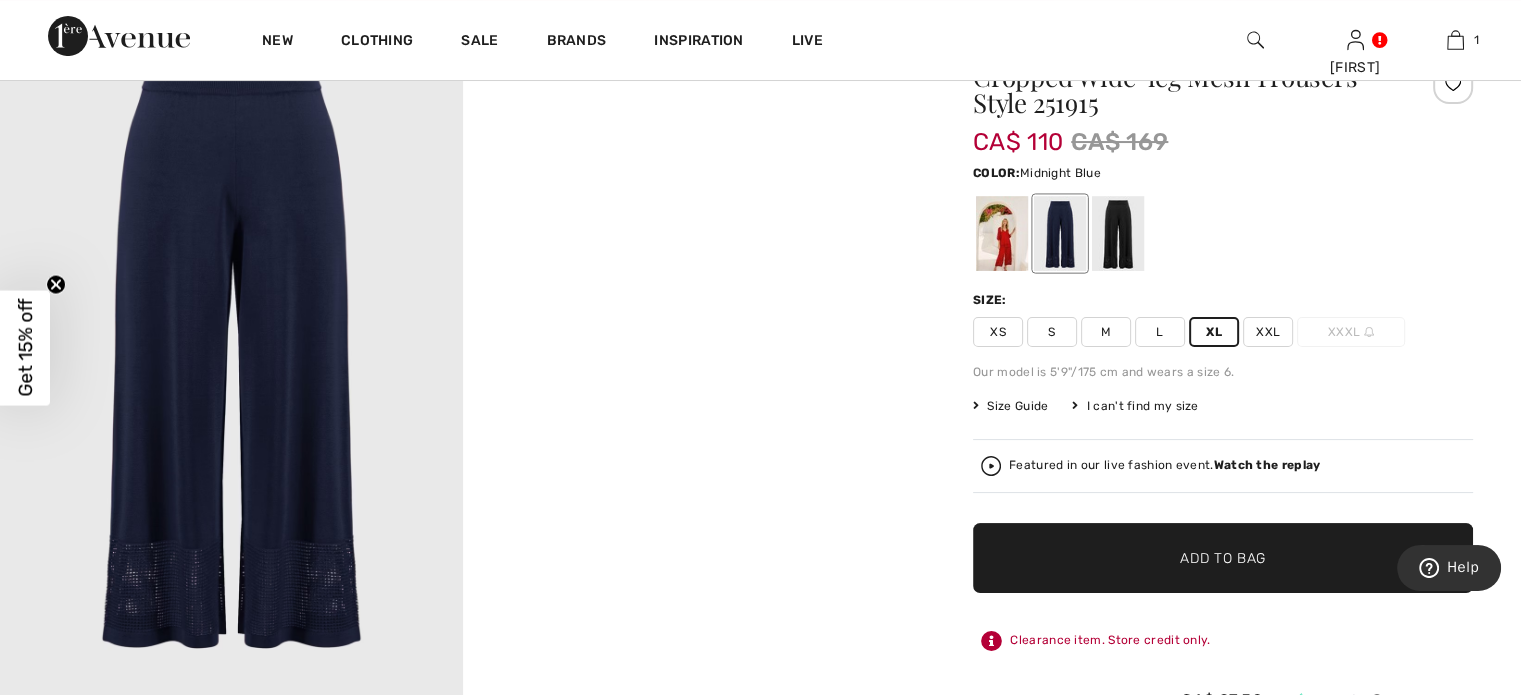 click on "Add to Bag" at bounding box center [1223, 558] 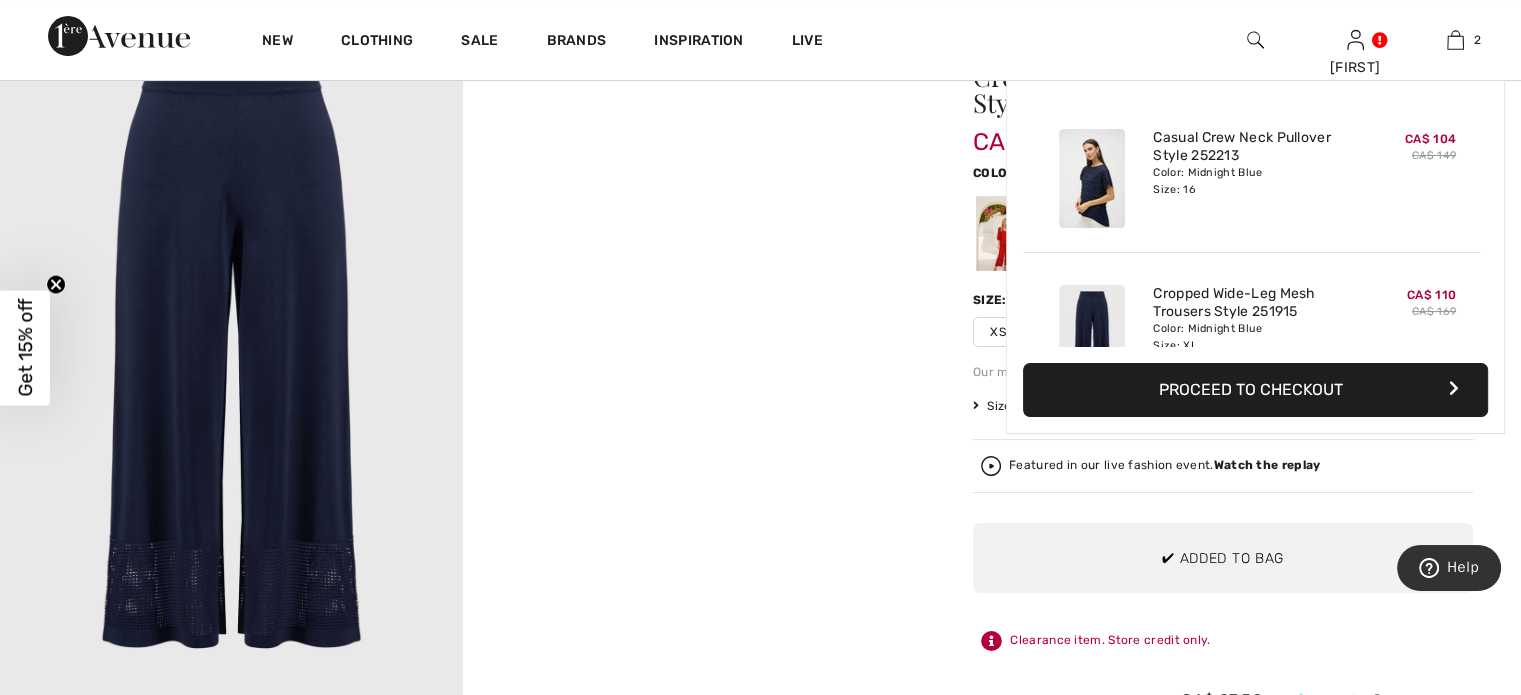 scroll, scrollTop: 61, scrollLeft: 0, axis: vertical 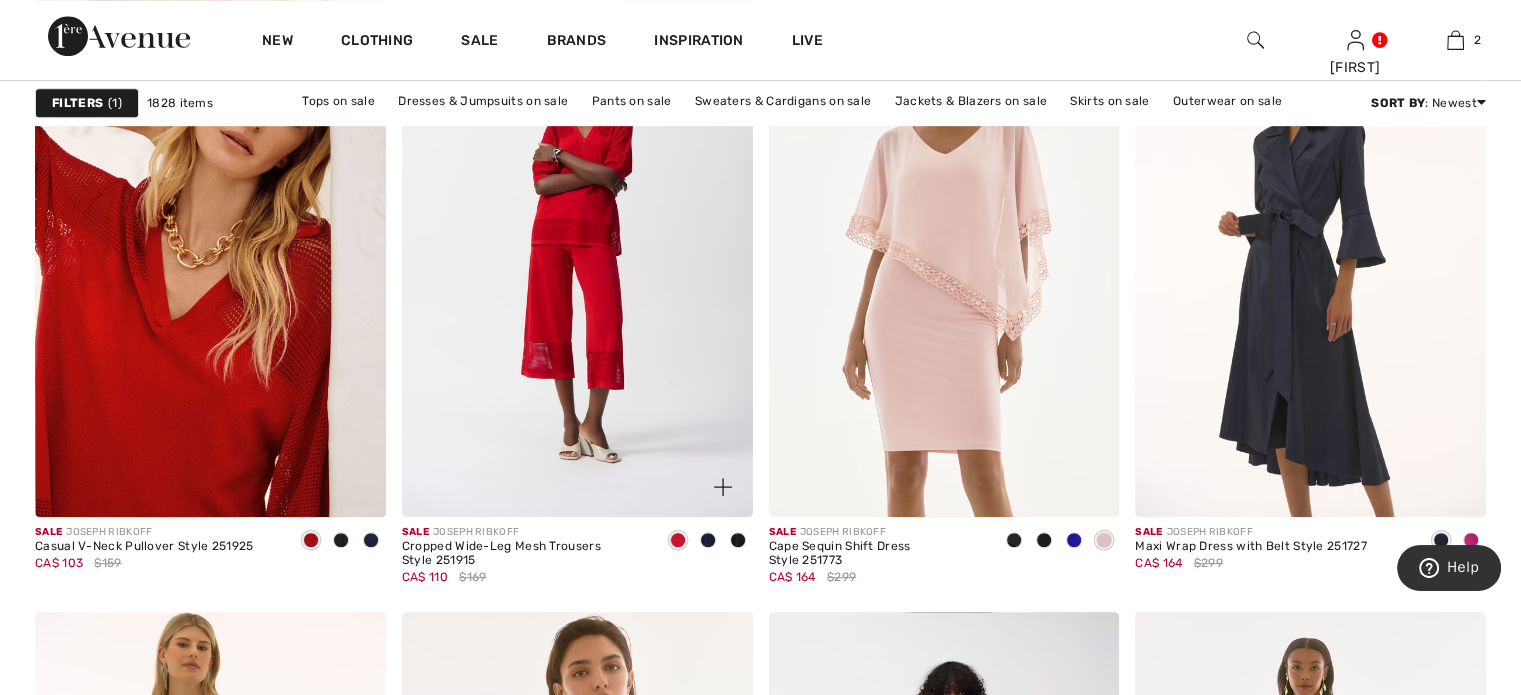 click at bounding box center (577, 254) 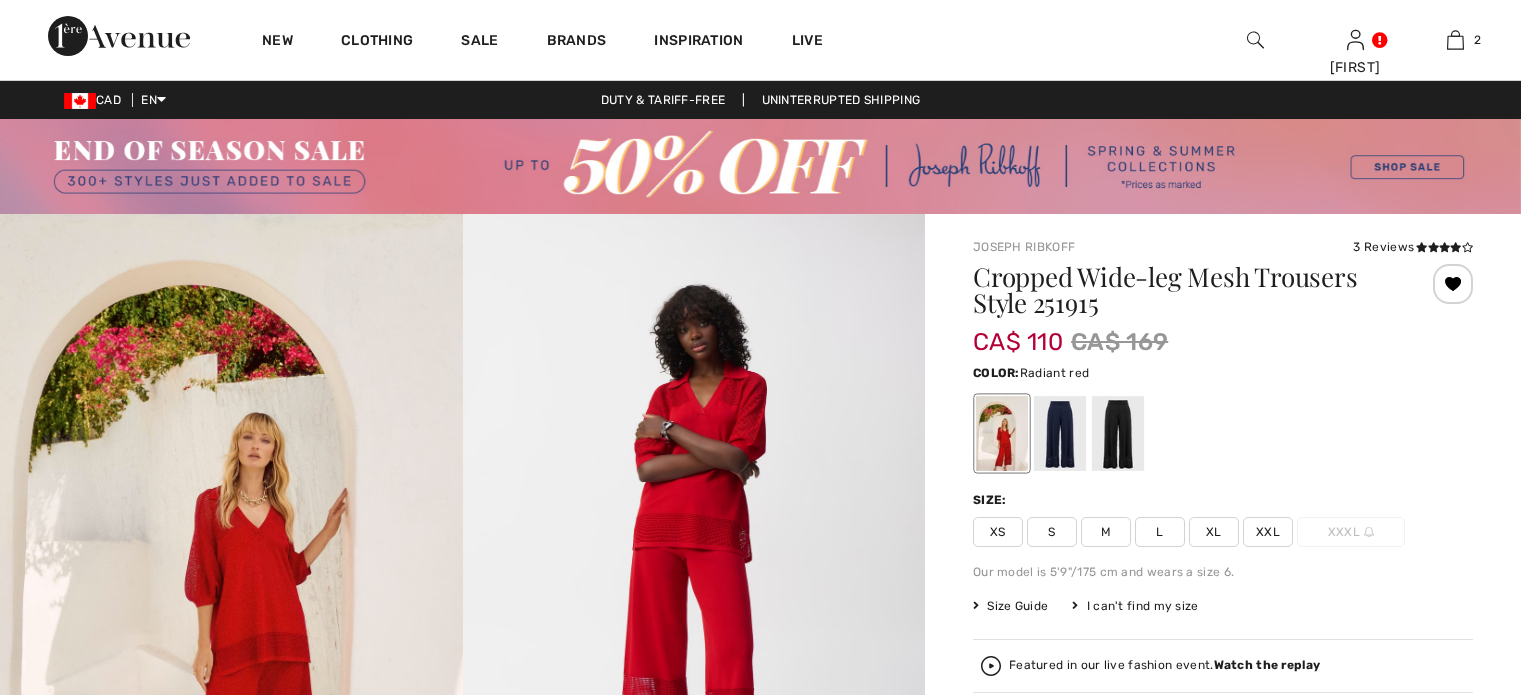 scroll, scrollTop: 0, scrollLeft: 0, axis: both 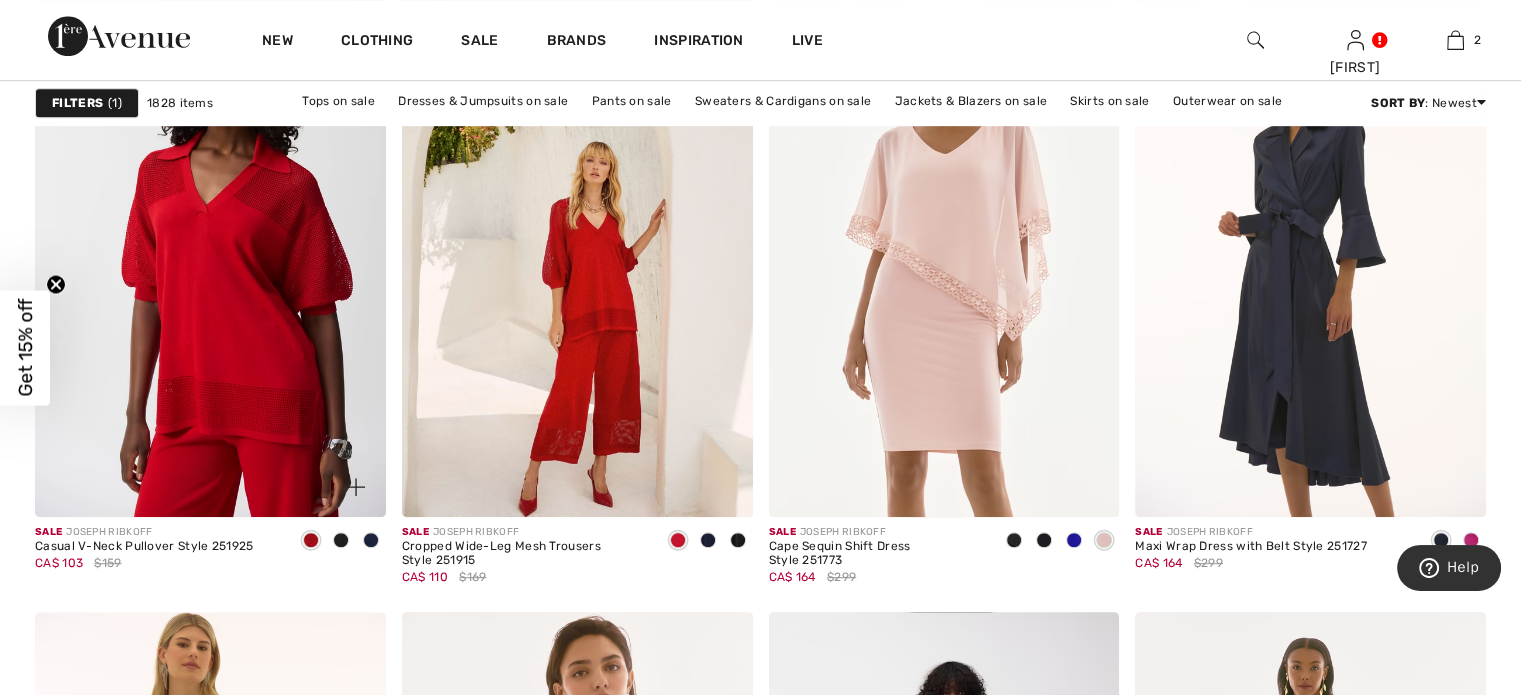 click at bounding box center (210, 254) 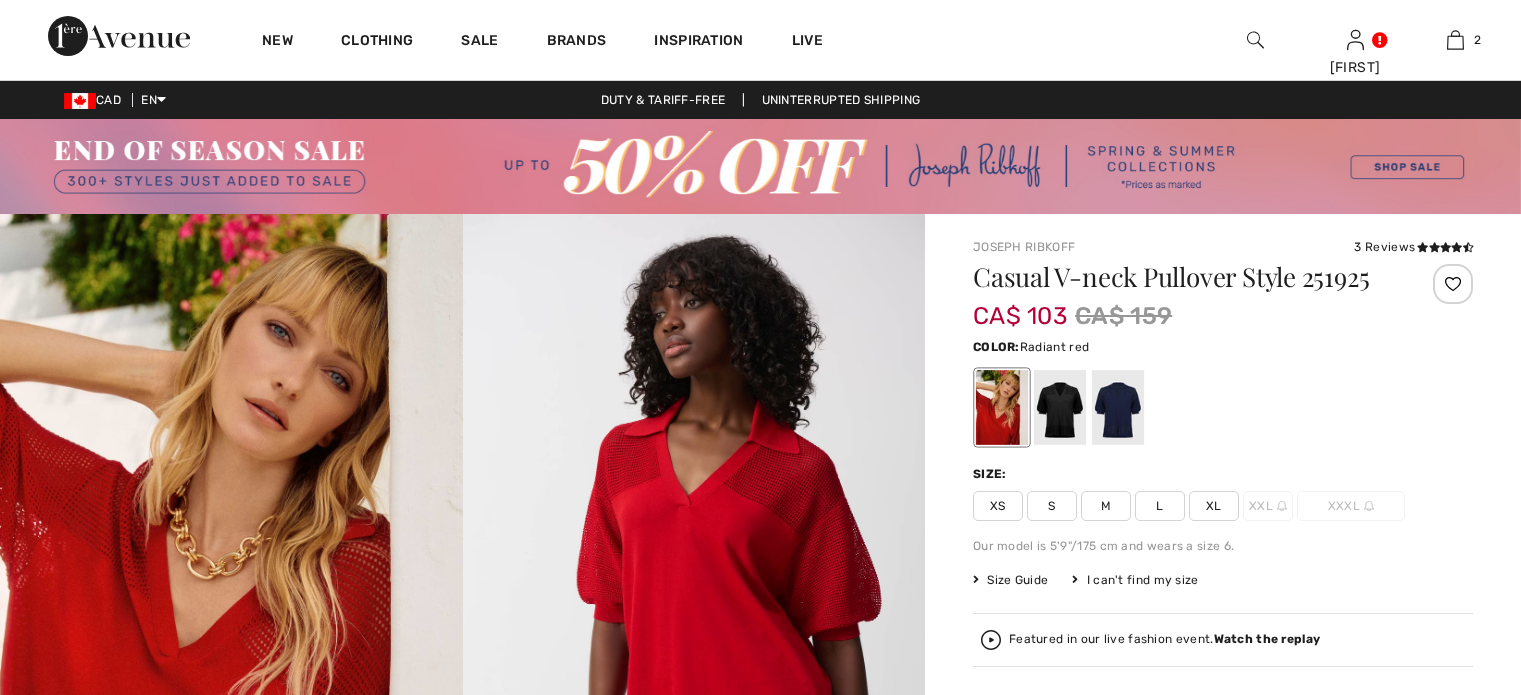 checkbox on "true" 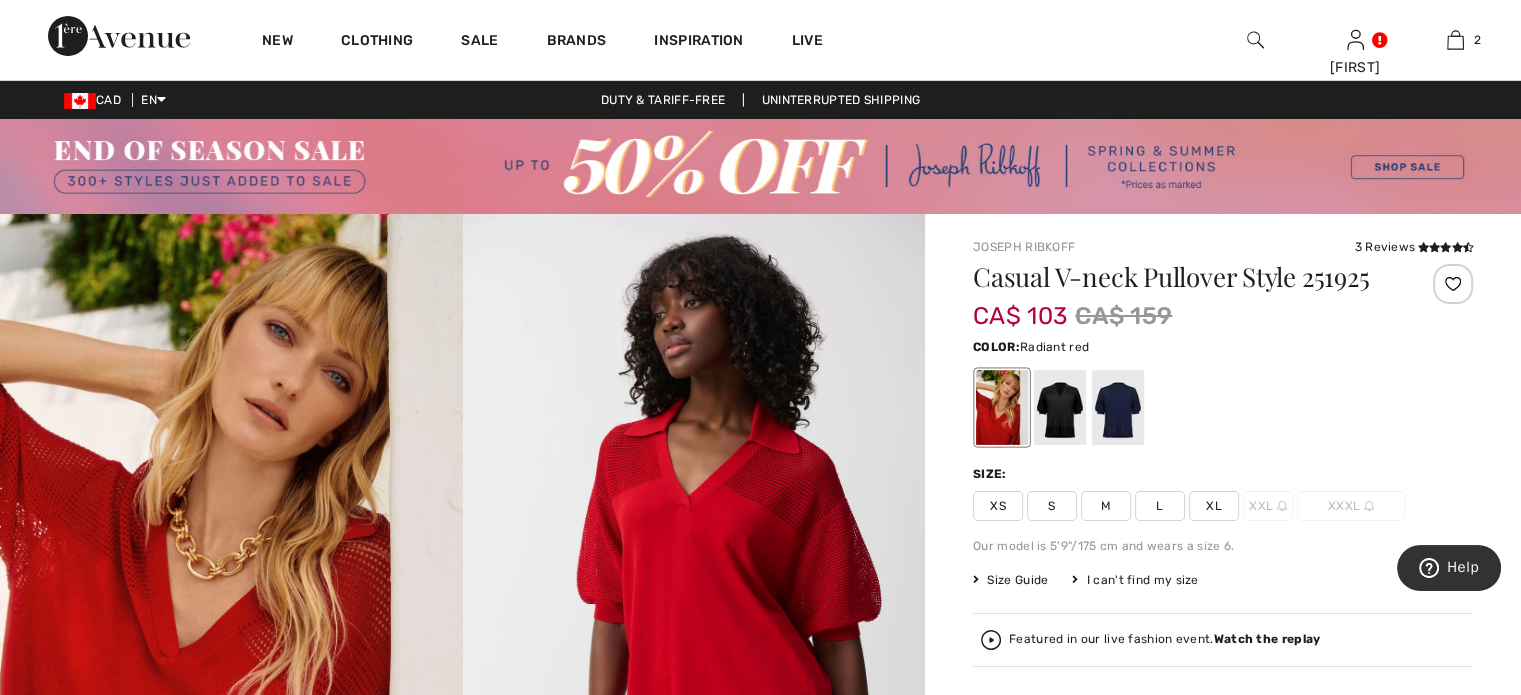 scroll, scrollTop: 0, scrollLeft: 0, axis: both 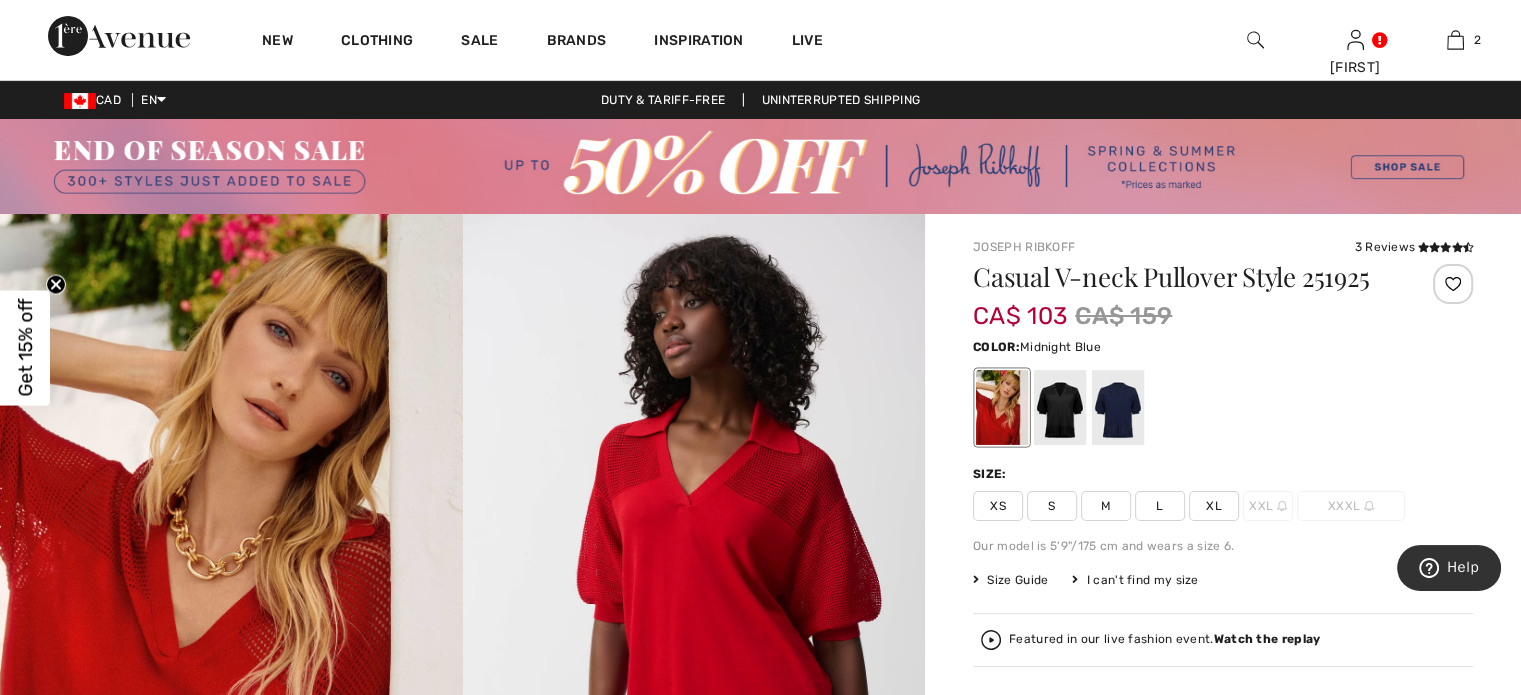 click at bounding box center [1118, 407] 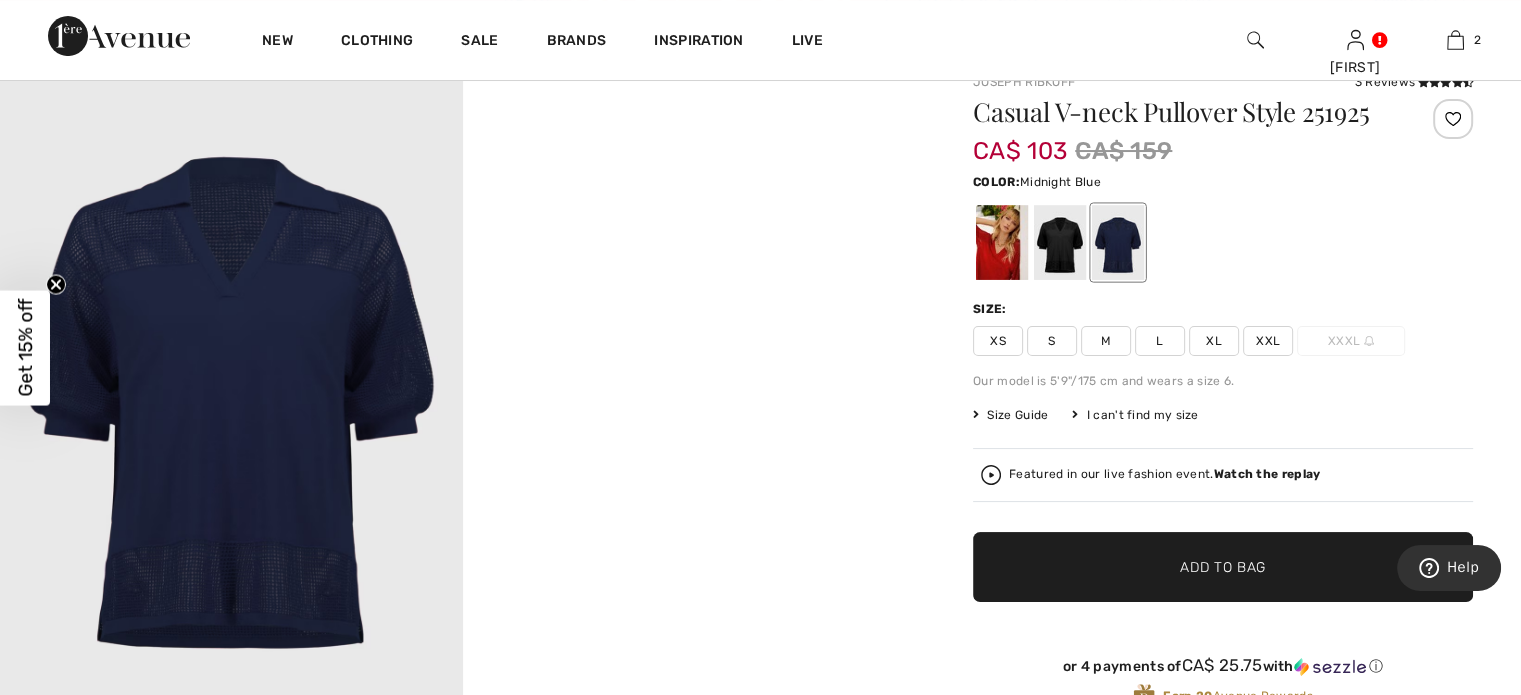 scroll, scrollTop: 200, scrollLeft: 0, axis: vertical 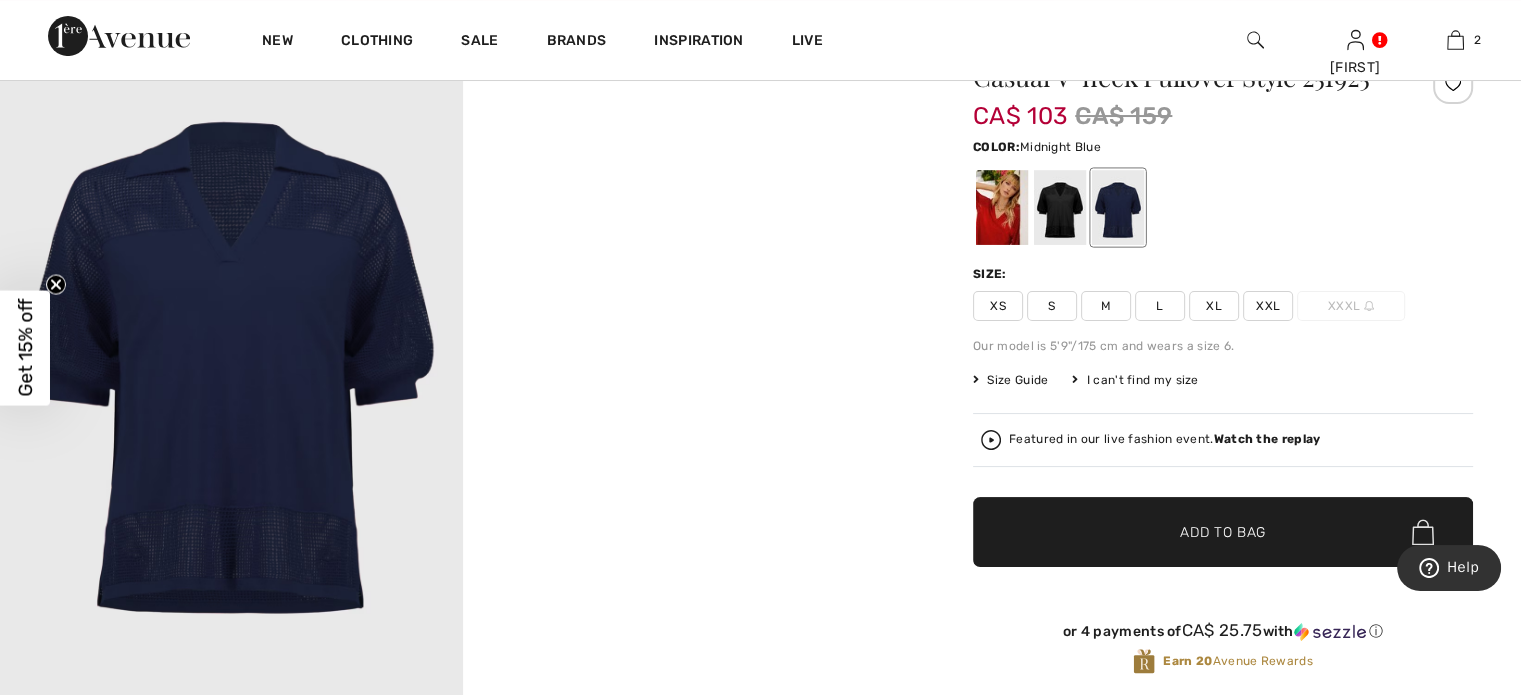 click at bounding box center [231, 361] 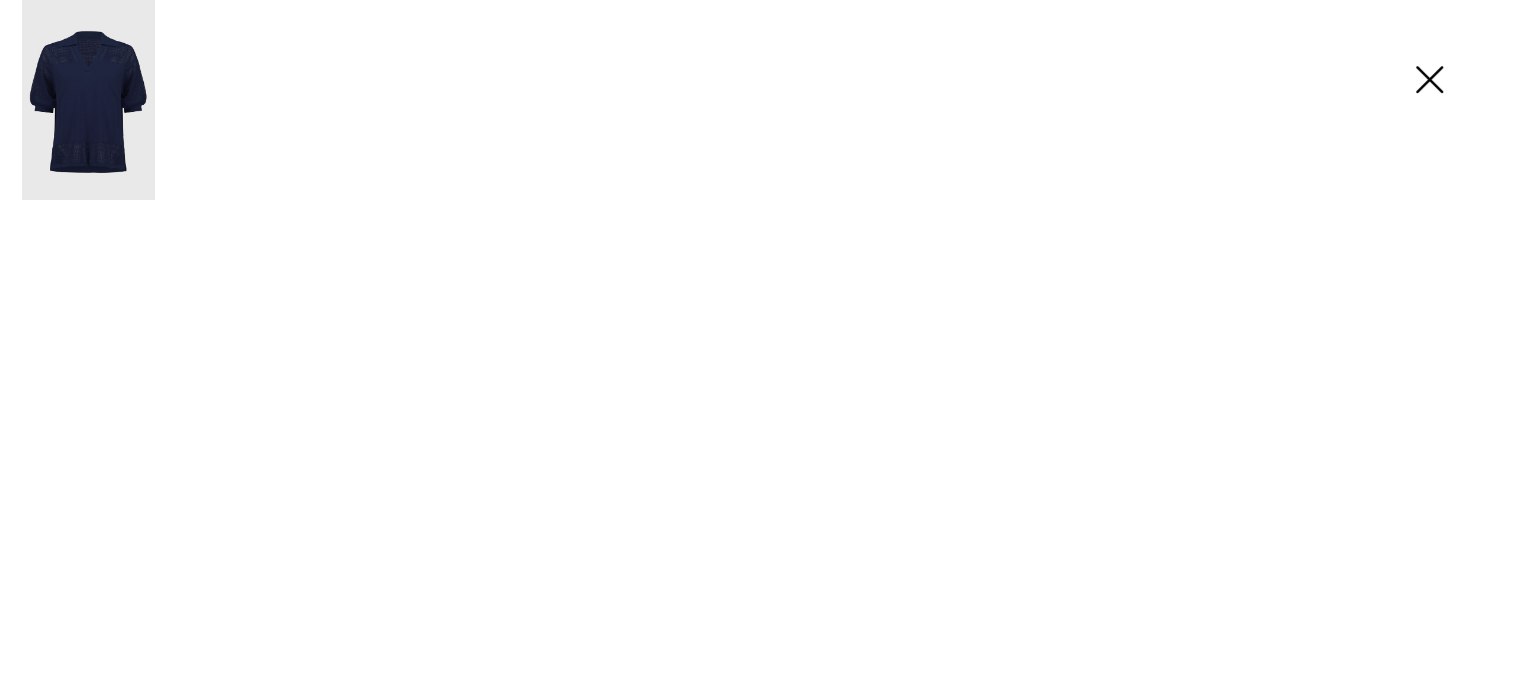 scroll, scrollTop: 201, scrollLeft: 0, axis: vertical 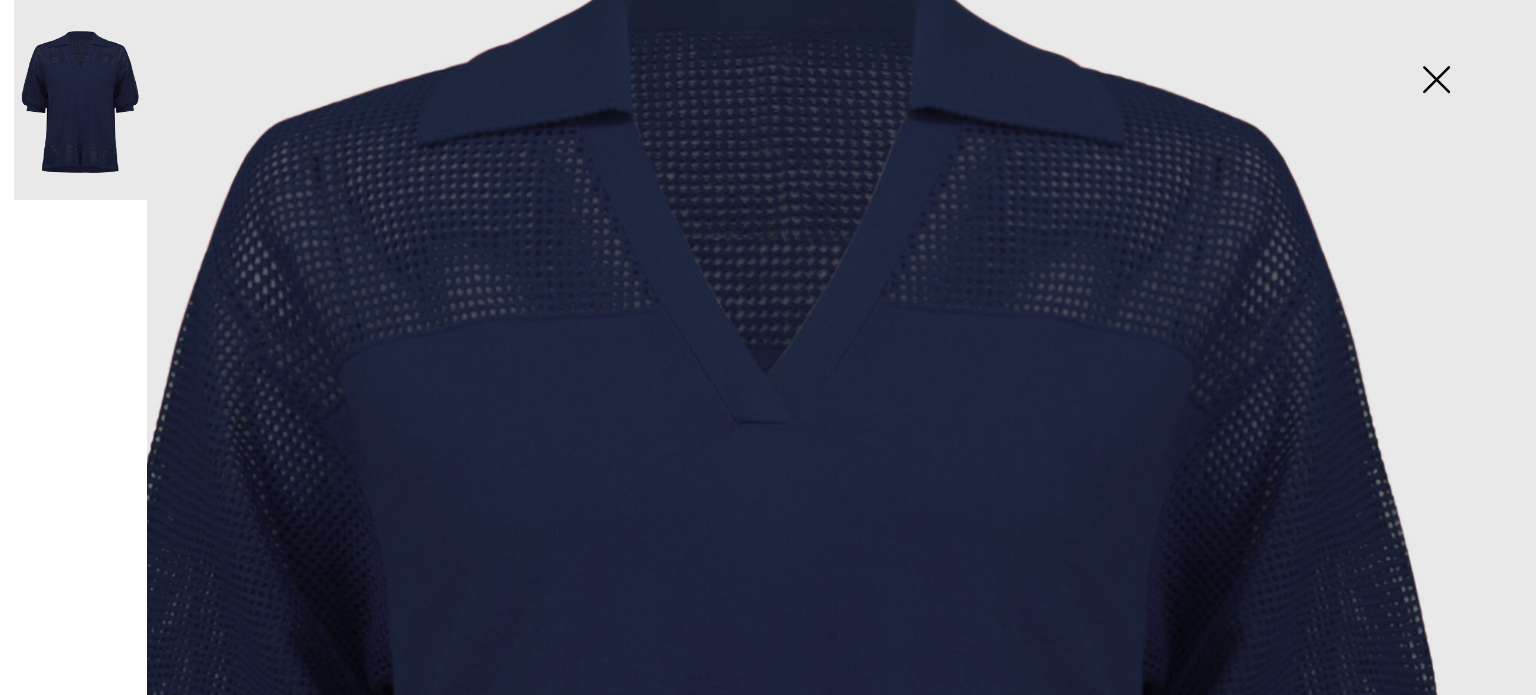 click at bounding box center (1436, 81) 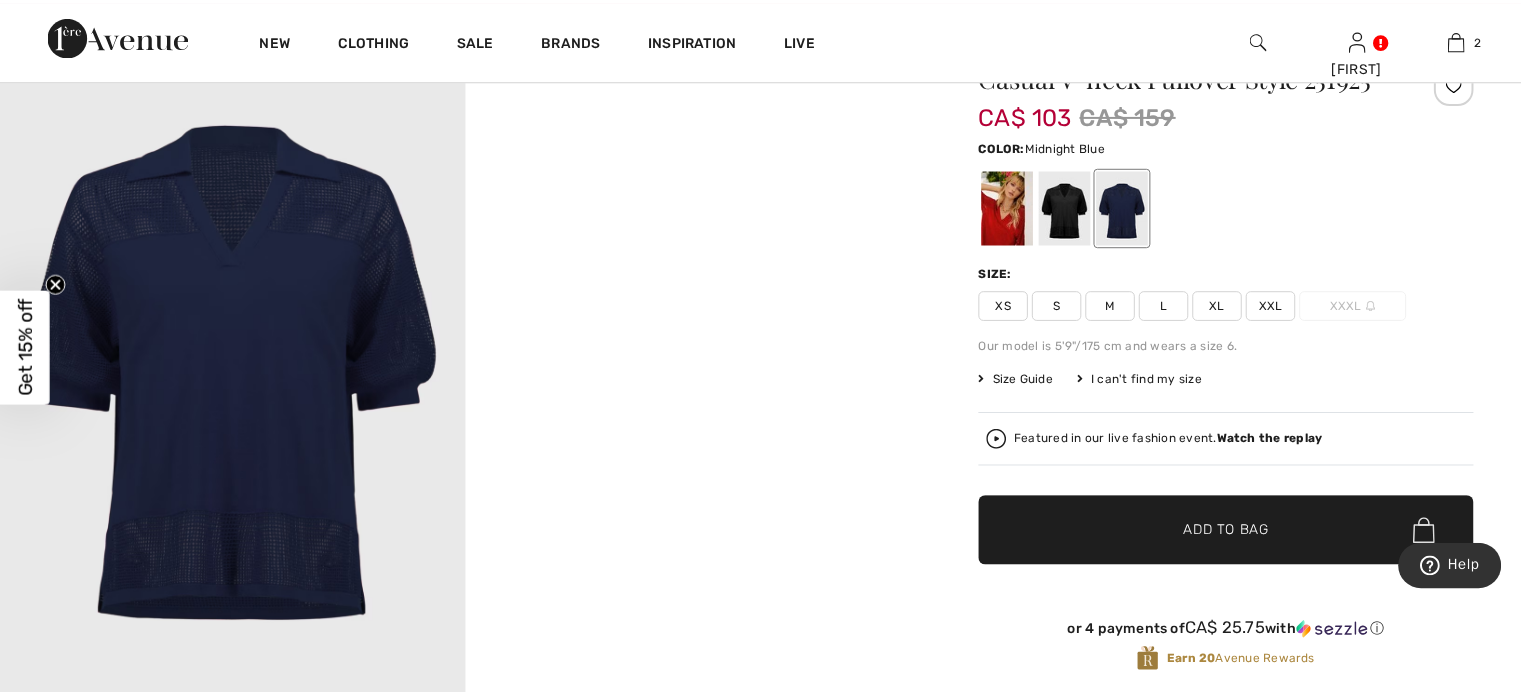 scroll, scrollTop: 200, scrollLeft: 0, axis: vertical 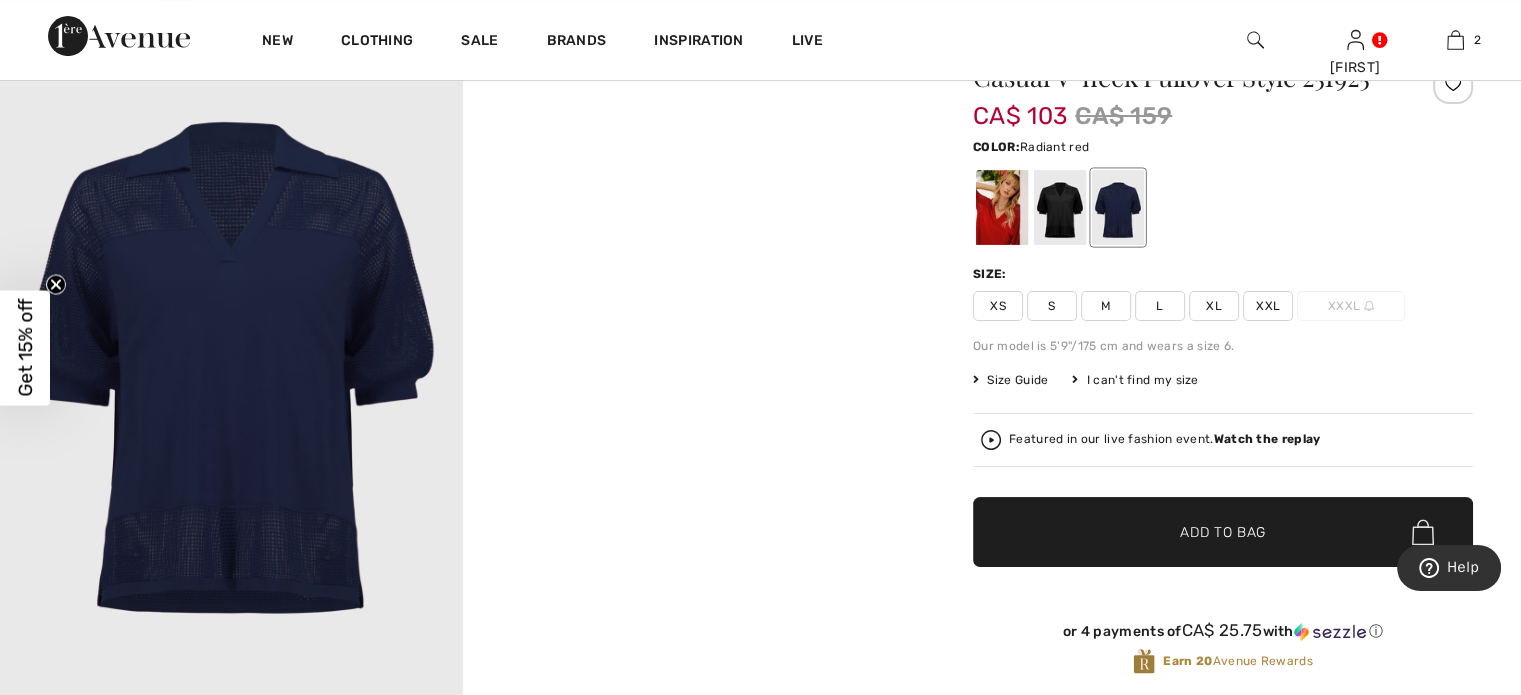 click at bounding box center (1002, 207) 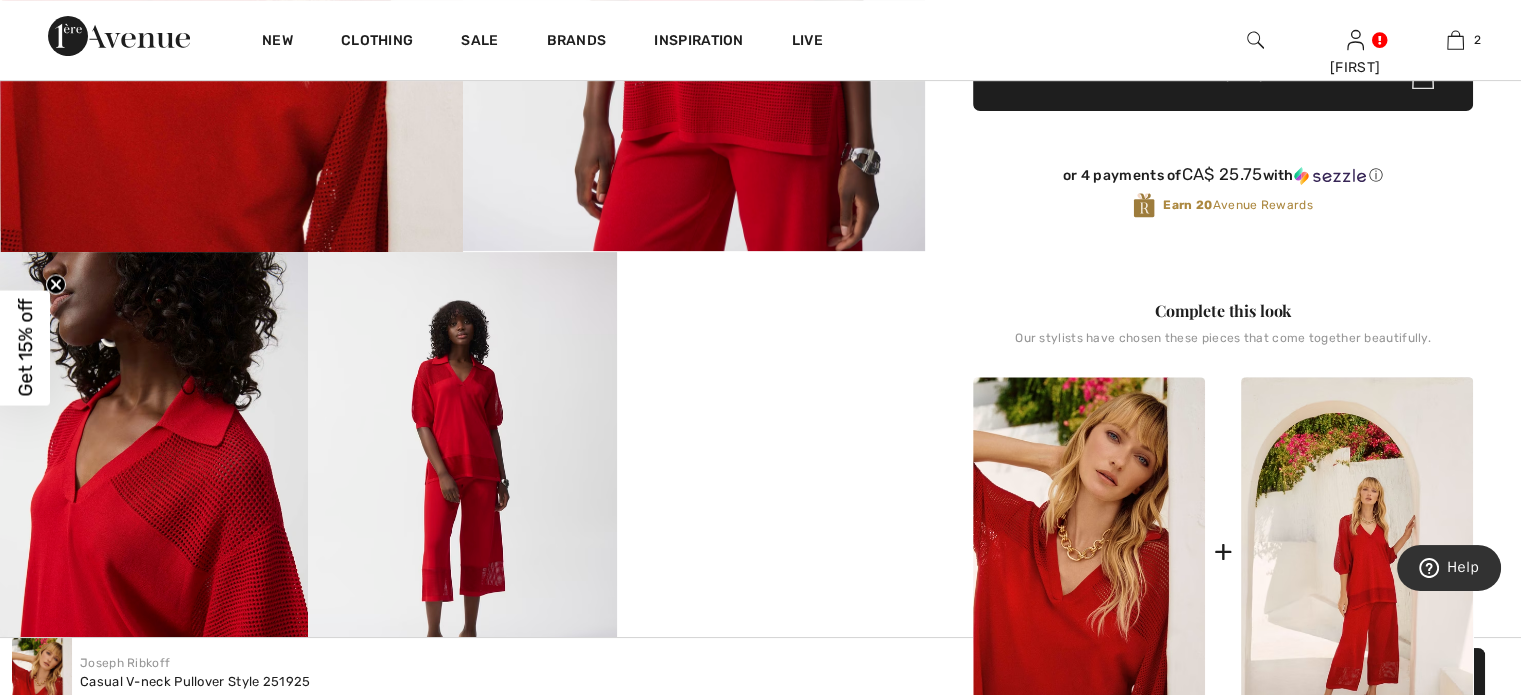 scroll, scrollTop: 800, scrollLeft: 0, axis: vertical 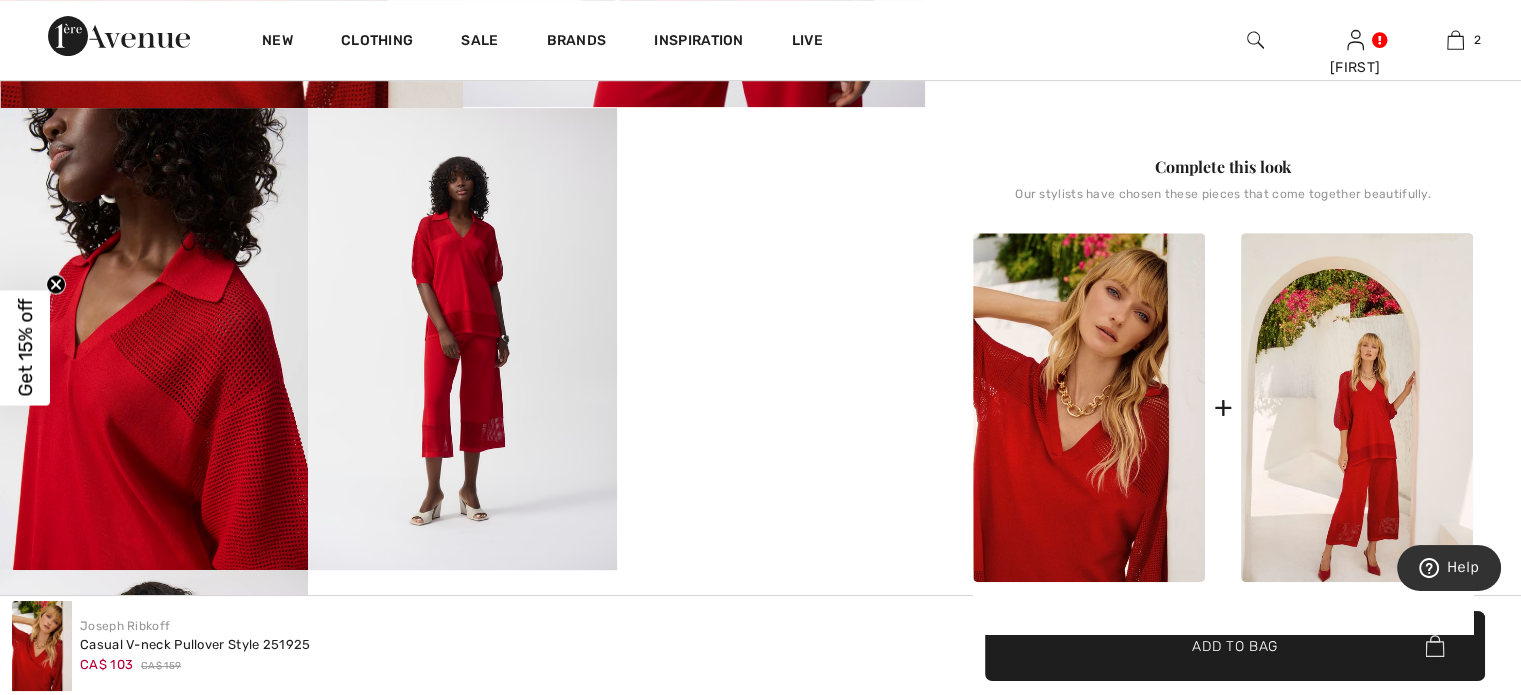 click on "Your browser does not support the video tag." at bounding box center [771, 185] 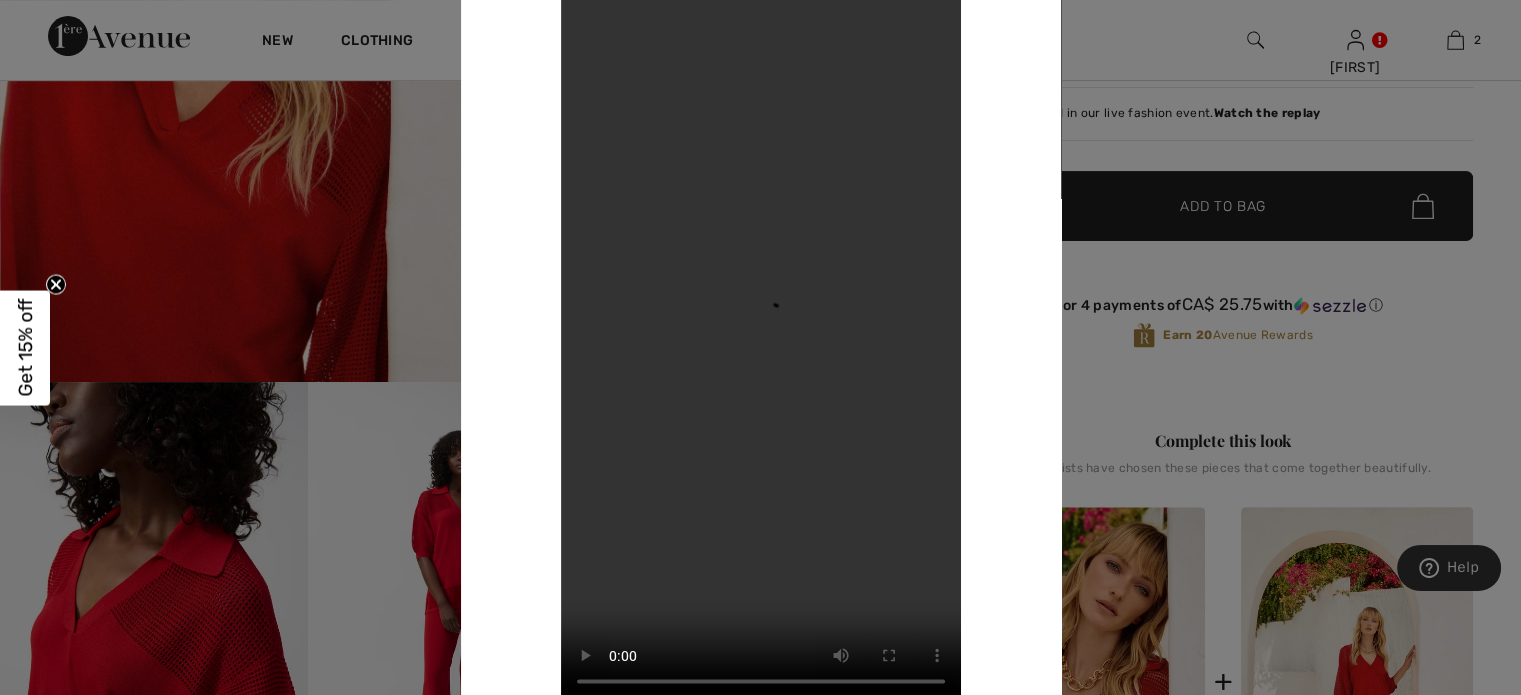scroll, scrollTop: 500, scrollLeft: 0, axis: vertical 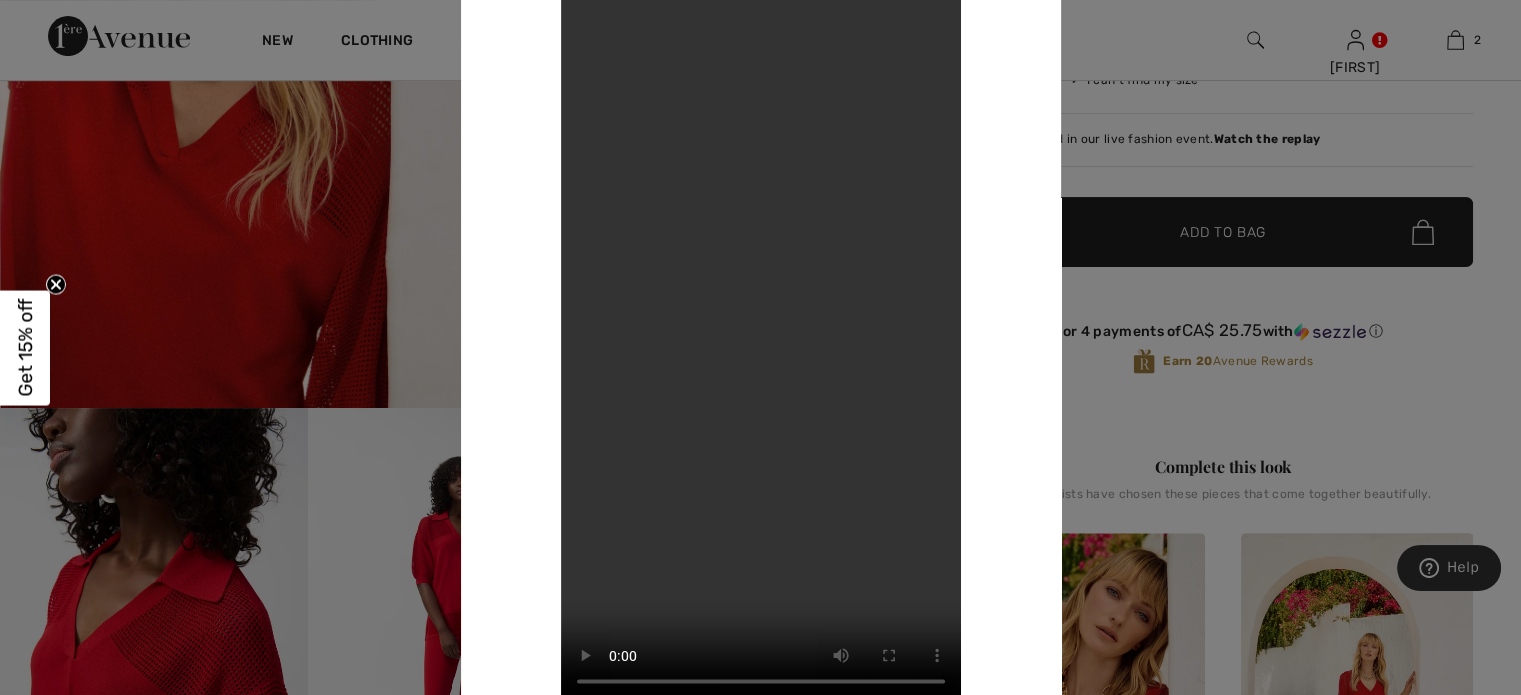 click on "Your browser does not support the video tag." at bounding box center [761, 347] 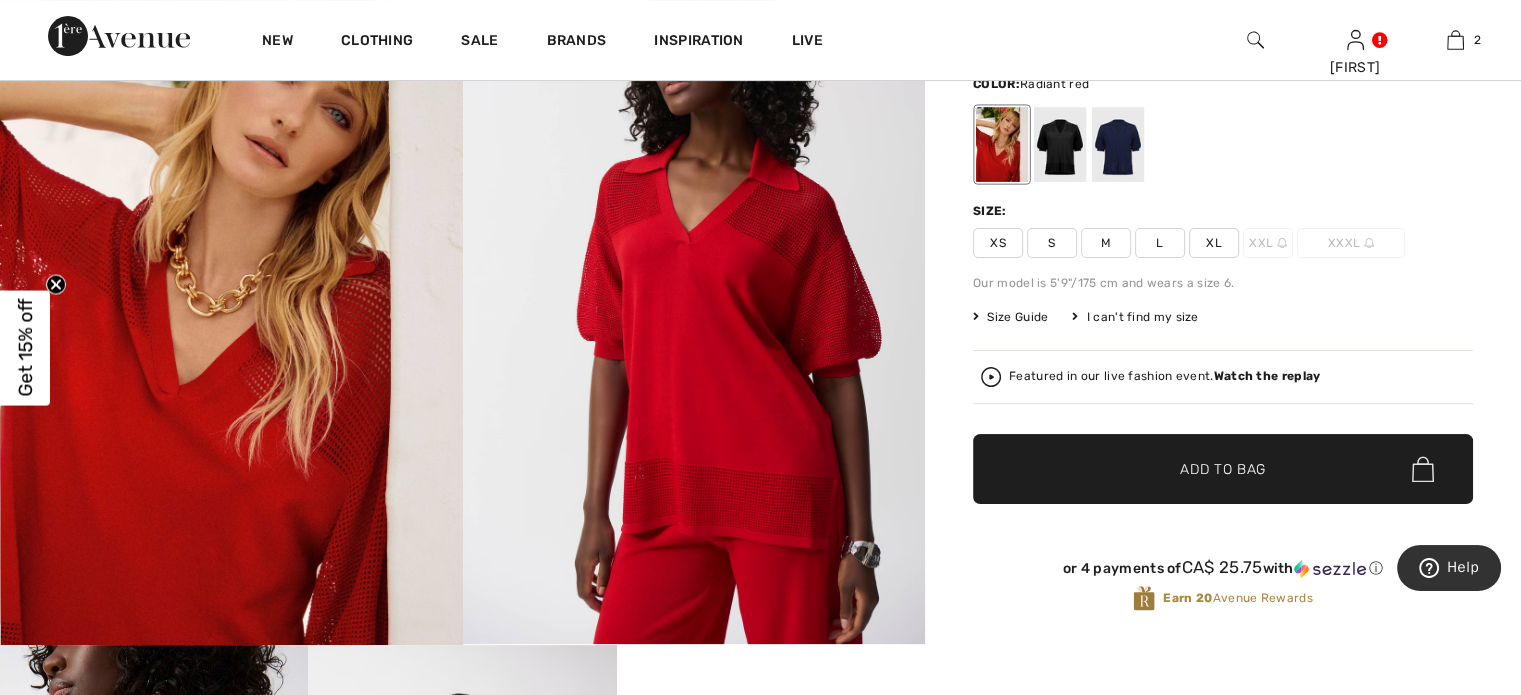 scroll, scrollTop: 100, scrollLeft: 0, axis: vertical 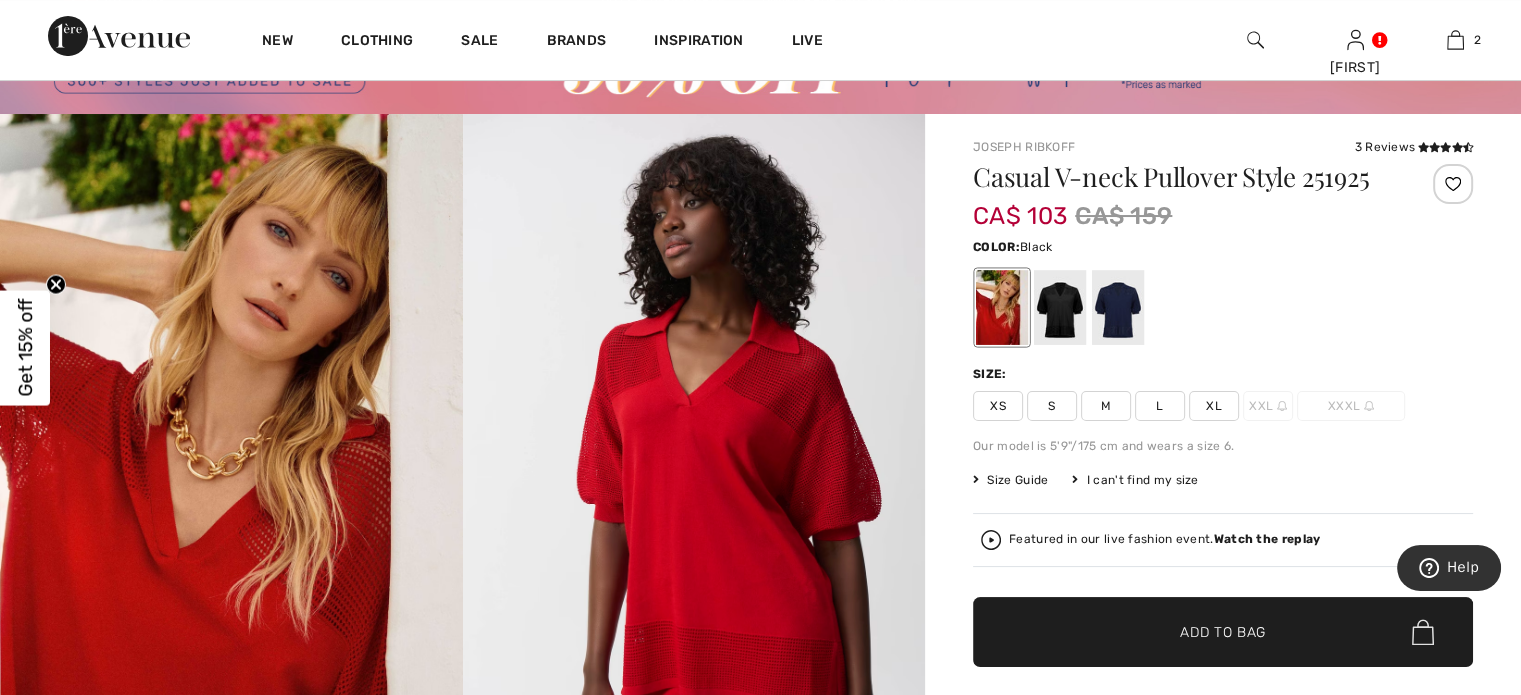 click at bounding box center (1060, 307) 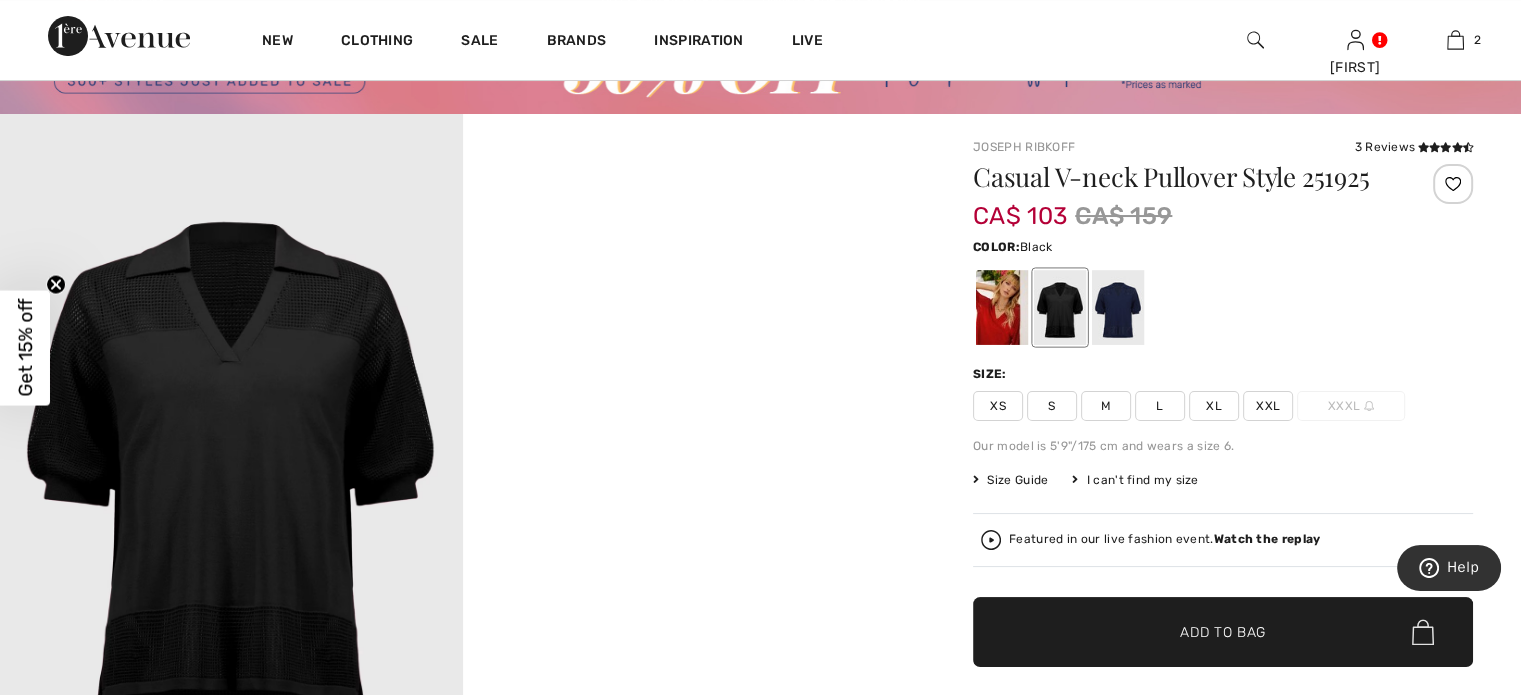 click on "Your browser does not support the video tag." at bounding box center (694, 229) 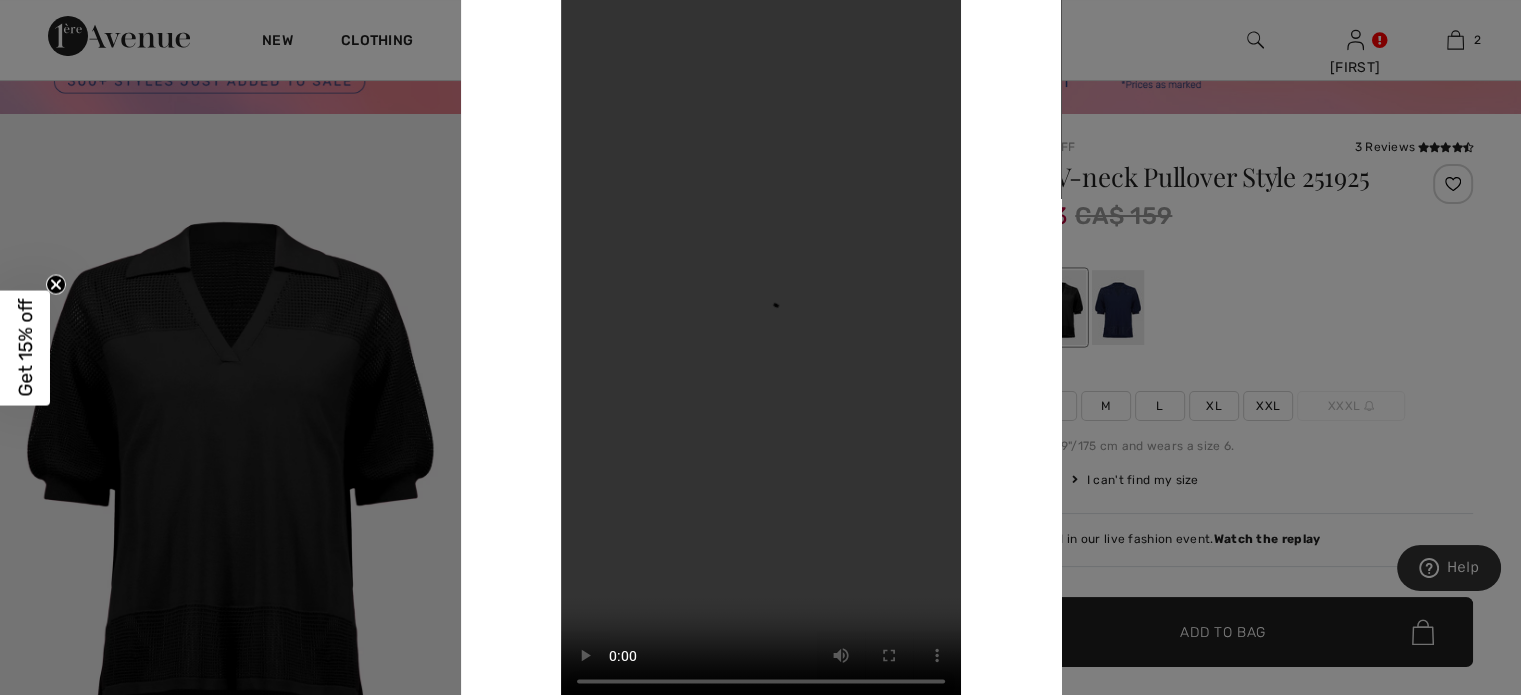 scroll, scrollTop: 0, scrollLeft: 0, axis: both 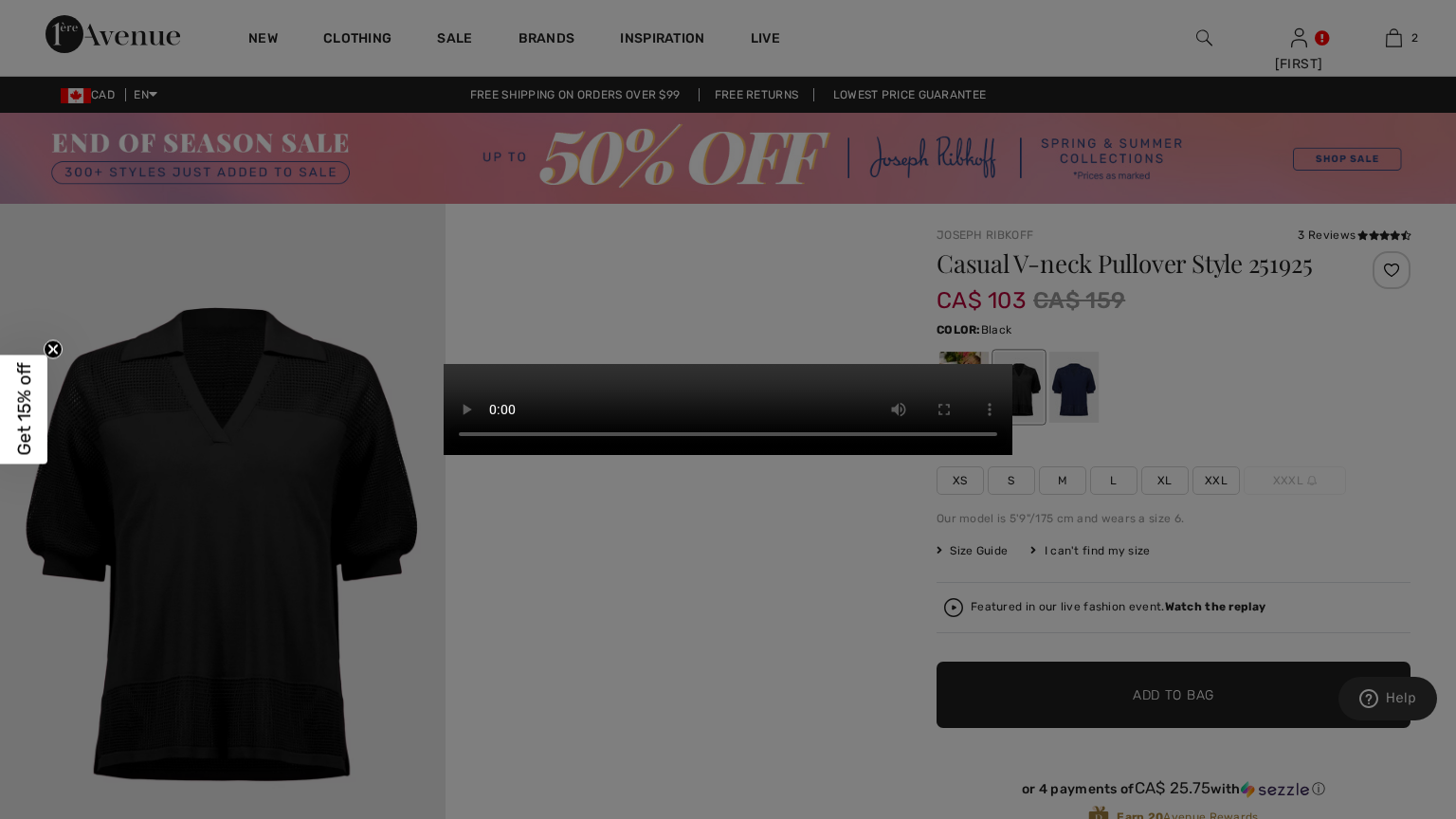 click on "Your browser does not support the video tag." at bounding box center (728, 410) 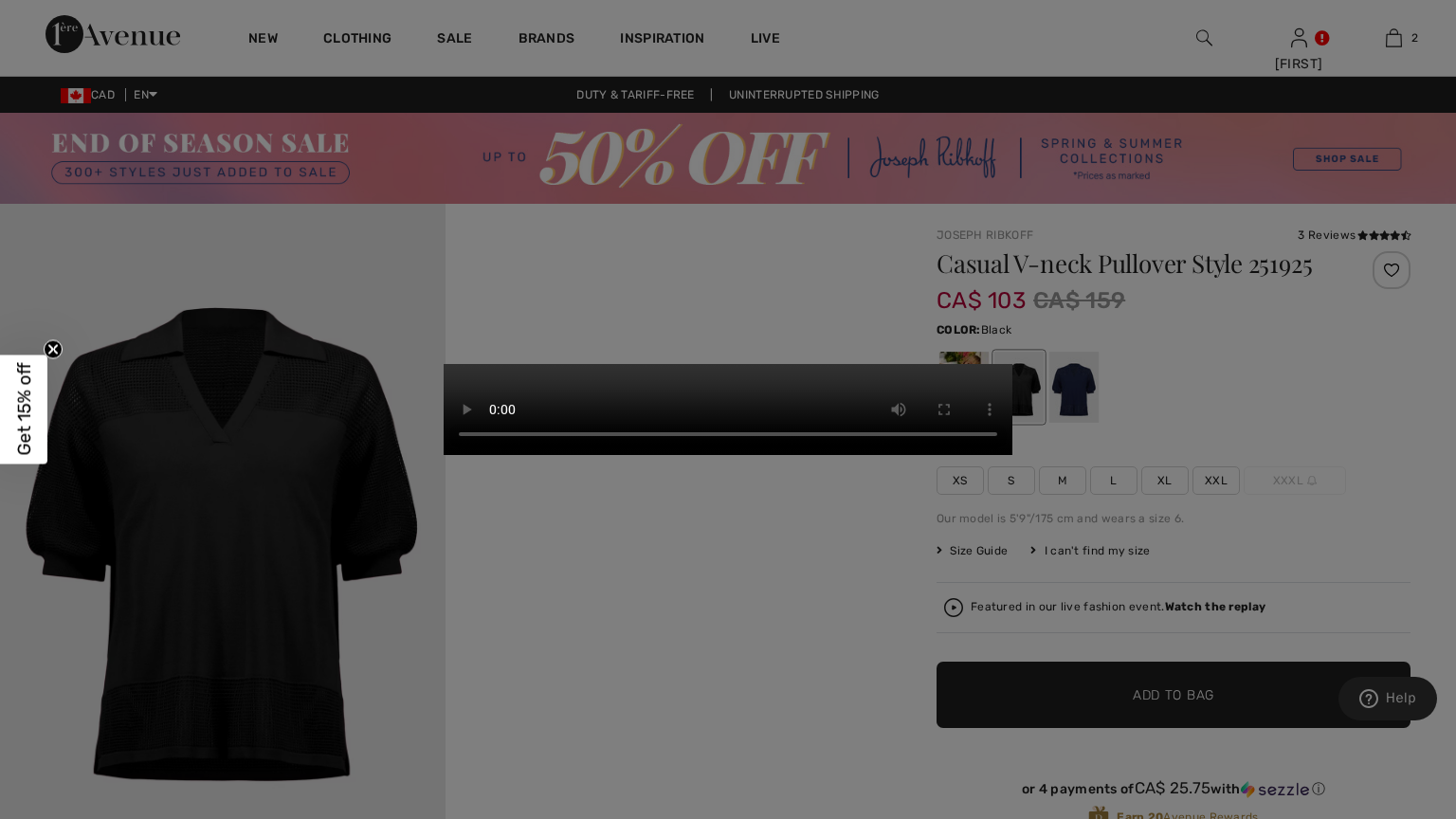 click on "Your browser does not support the video tag." at bounding box center [728, 410] 